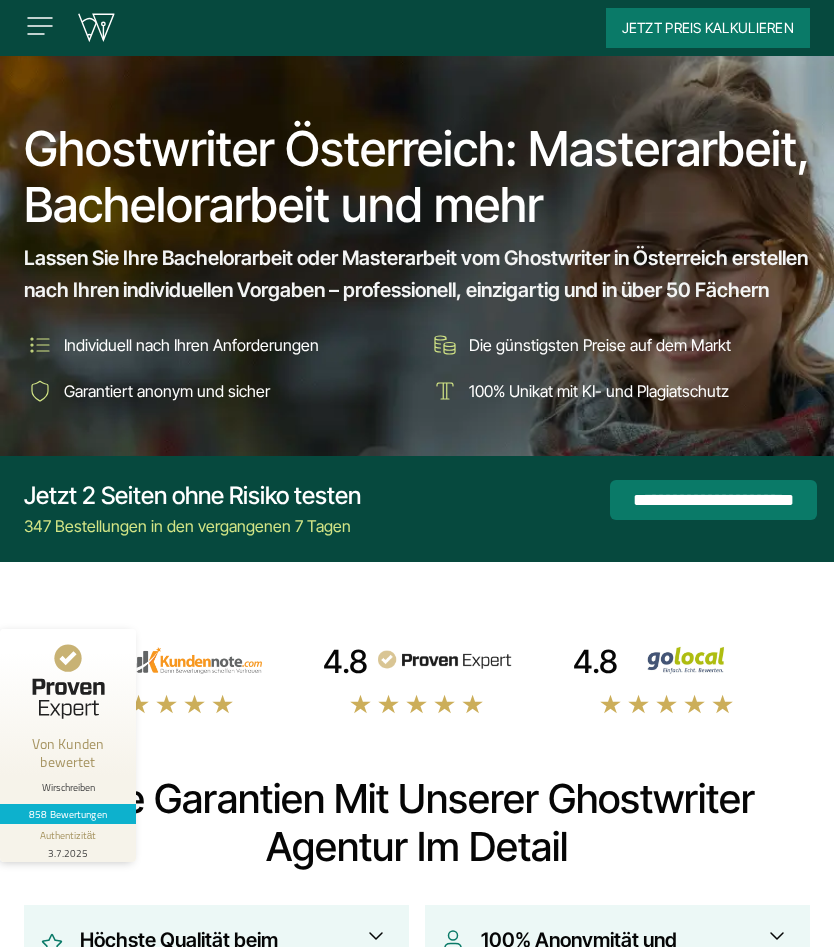 scroll, scrollTop: 279, scrollLeft: 0, axis: vertical 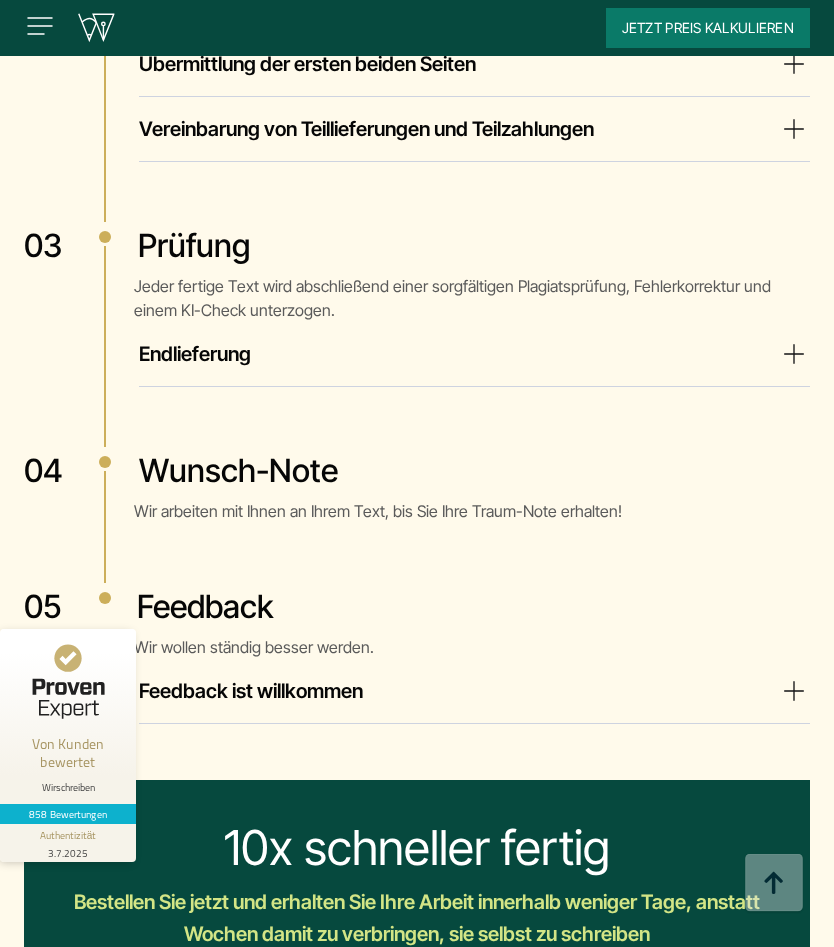 click on "Vermittlung des Ghostwriters aus Österreich" at bounding box center [474, -354] 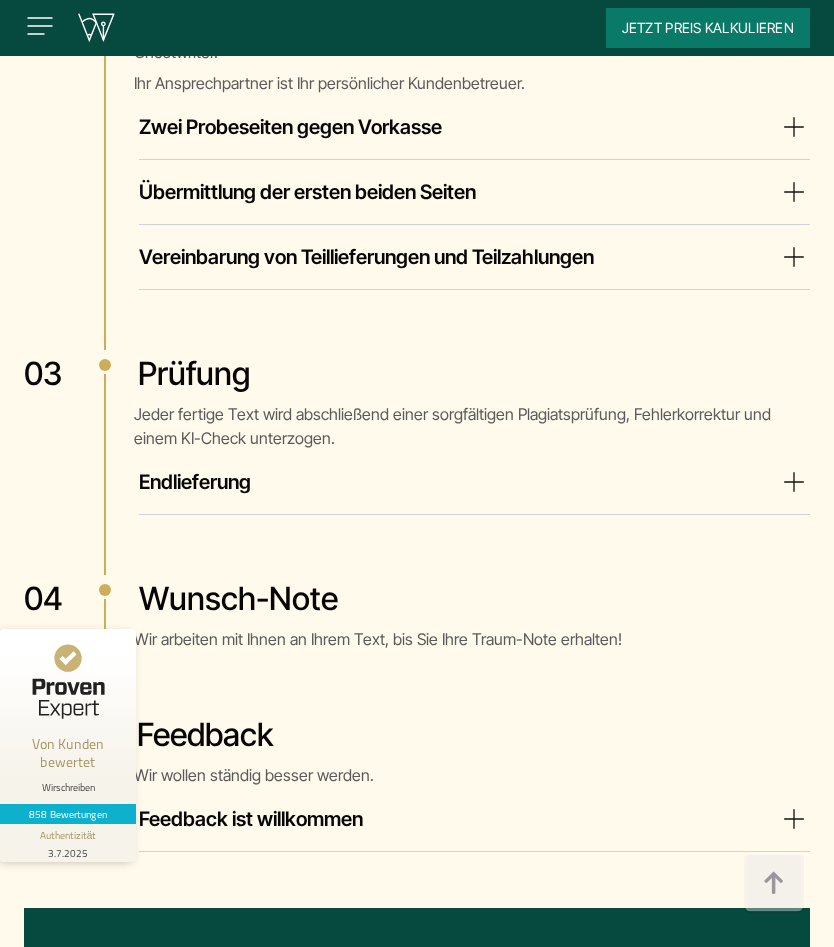 click on "Erster Austausch von Informationen" at bounding box center [474, -419] 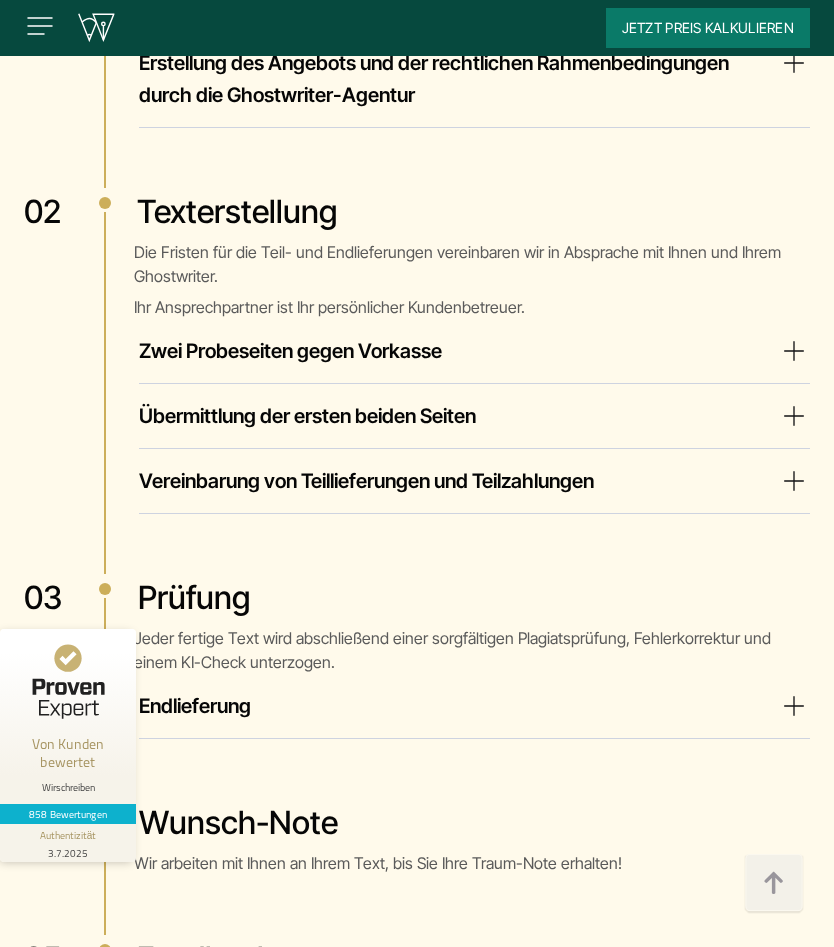 click on "Erster Austausch von Informationen" at bounding box center [474, -419] 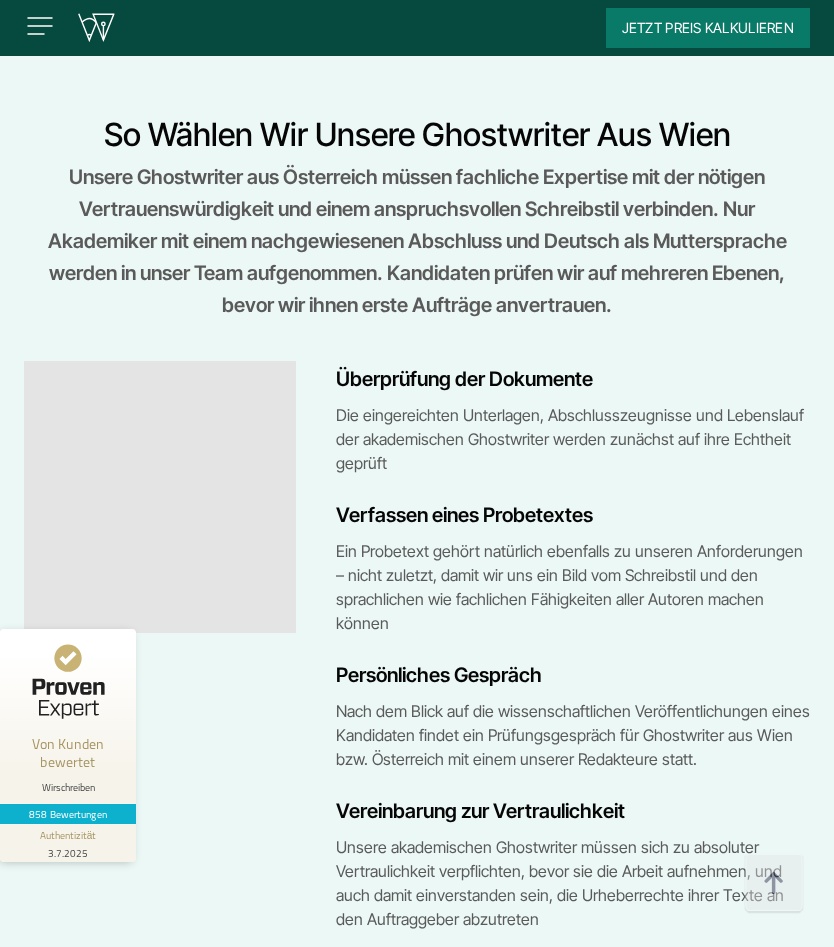 scroll, scrollTop: 9795, scrollLeft: 0, axis: vertical 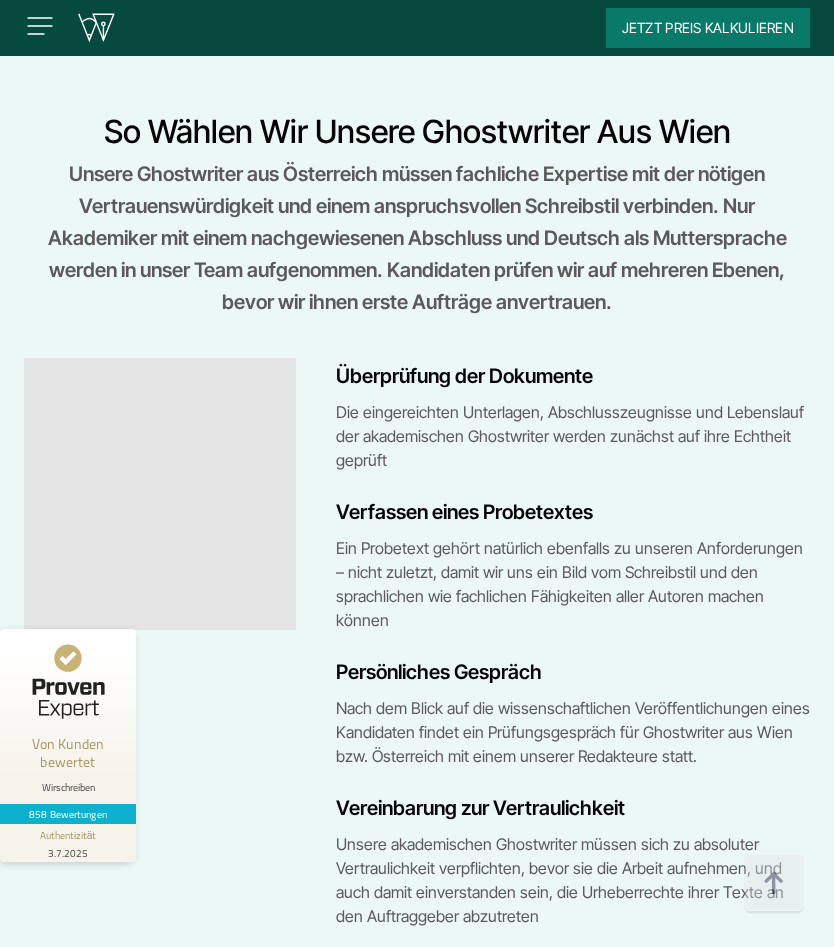 click at bounding box center (417, 15) 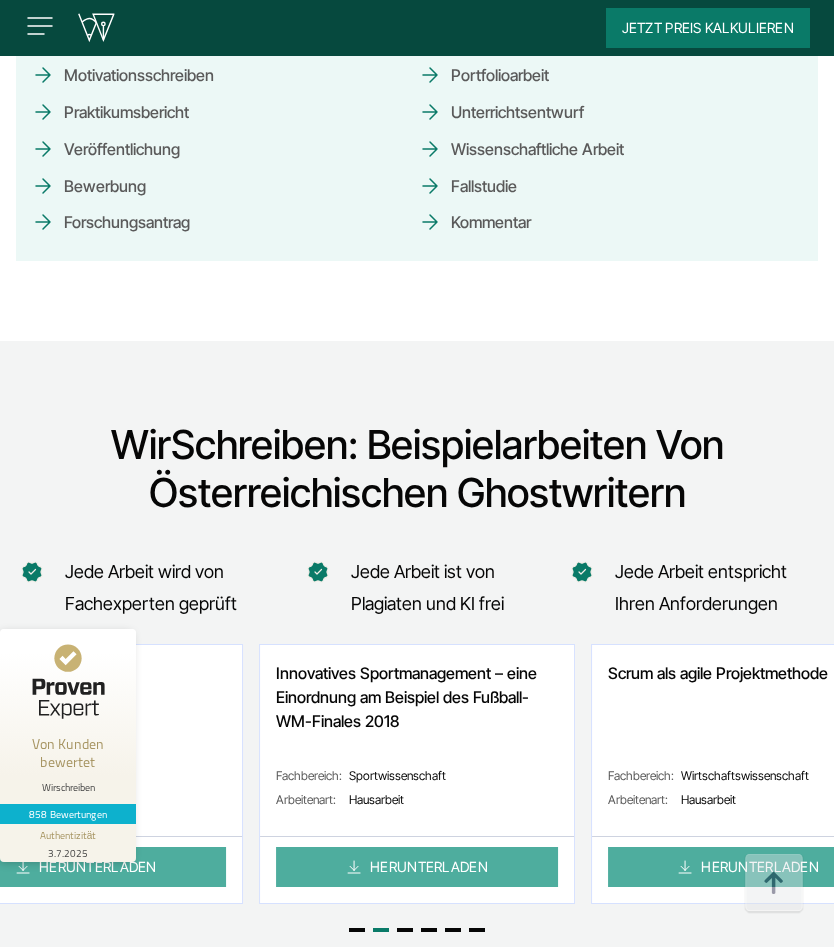 scroll, scrollTop: 11574, scrollLeft: 0, axis: vertical 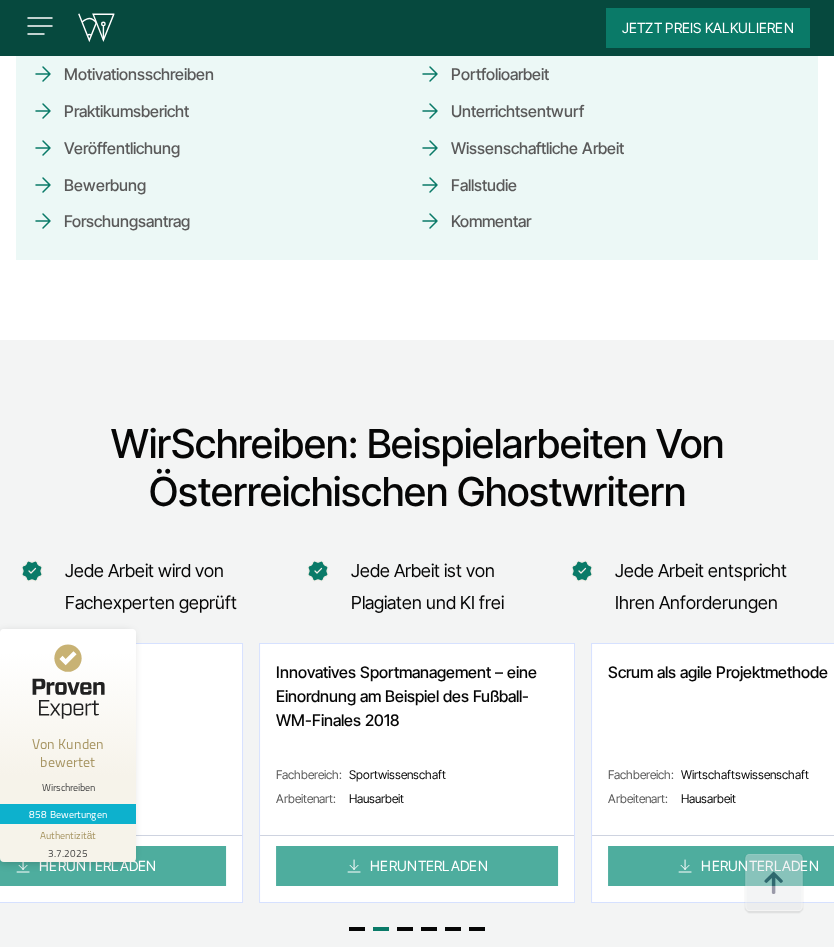 click on "Bachelorarbeit" at bounding box center (97, -367) 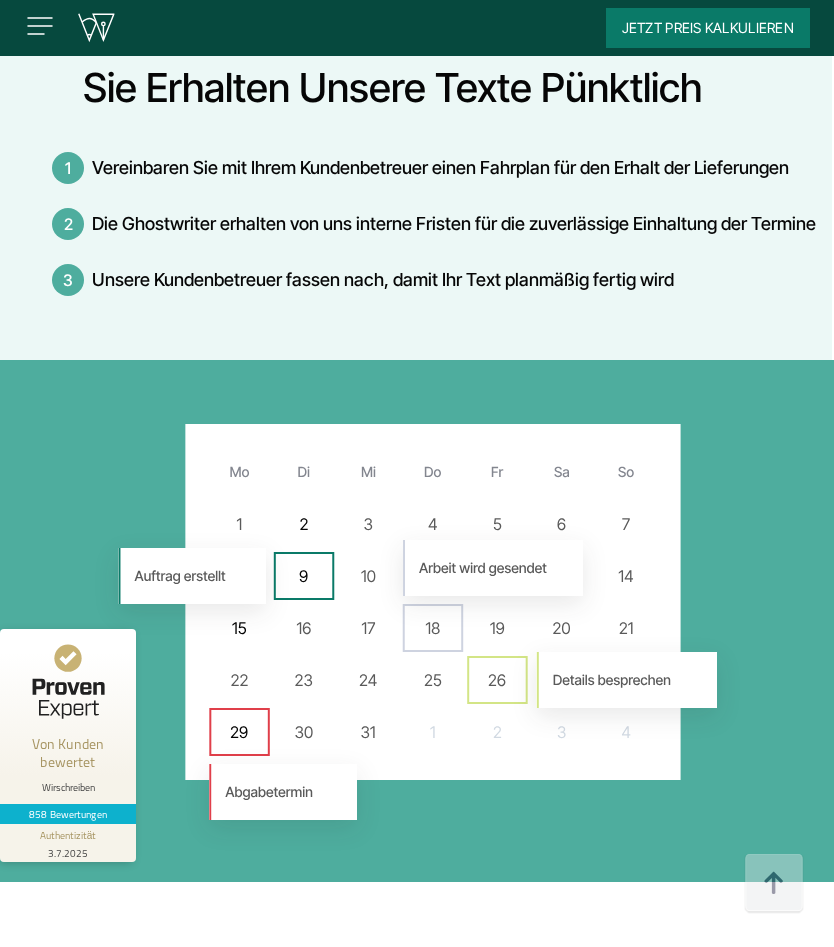 scroll, scrollTop: 13290, scrollLeft: 0, axis: vertical 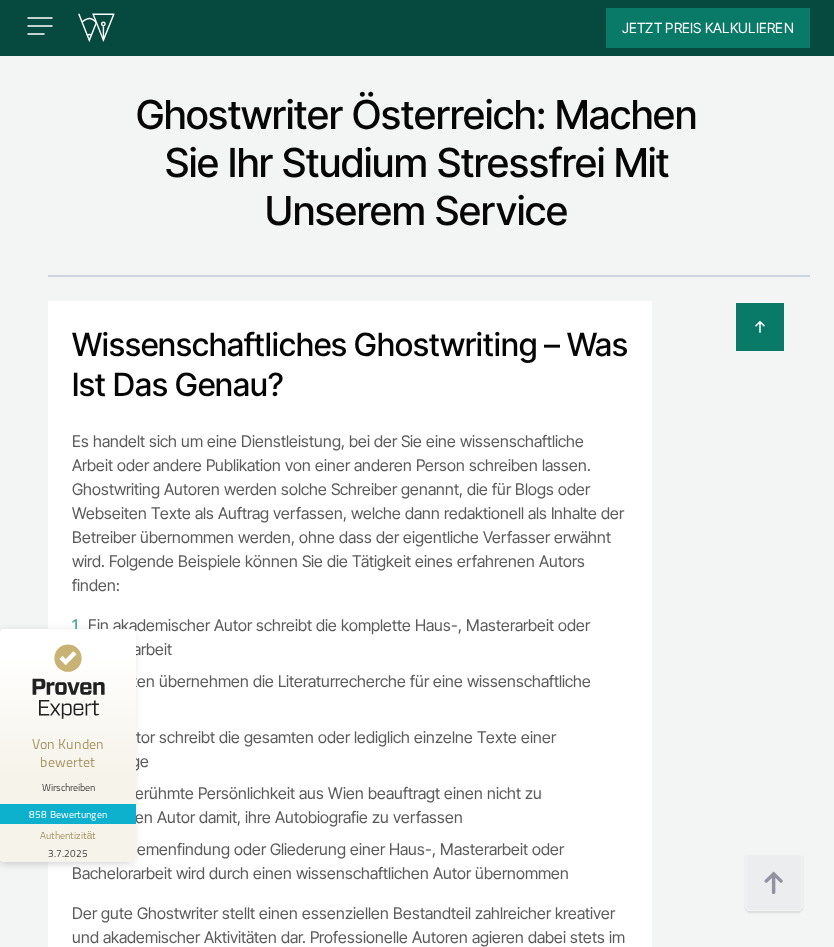drag, startPoint x: 356, startPoint y: 553, endPoint x: 560, endPoint y: 598, distance: 208.90428 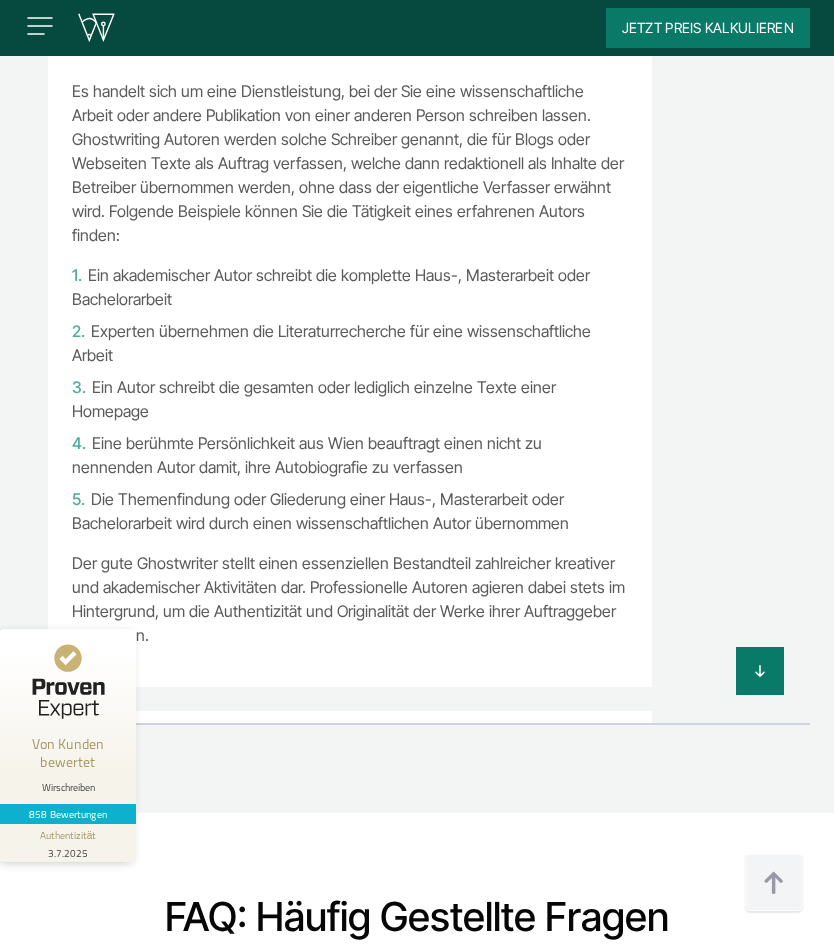 click on "Ghostwriter Österreich: Machen Sie Ihr Studium stressfrei mit unserem Service" at bounding box center (416, -187) 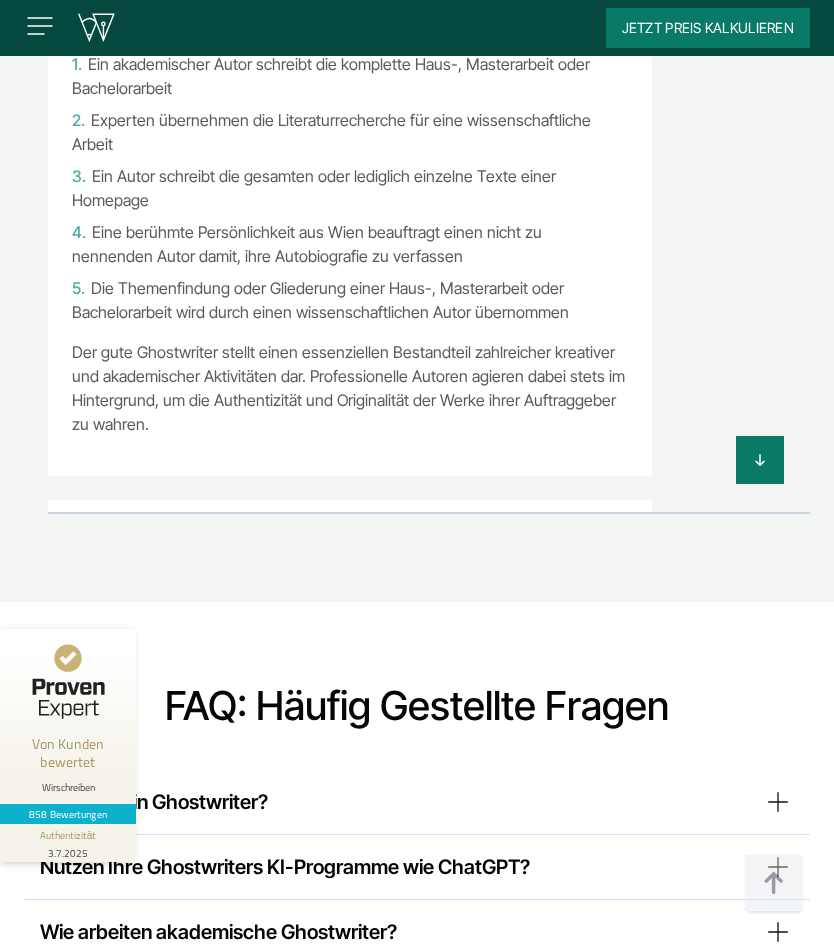 scroll, scrollTop: 17479, scrollLeft: 0, axis: vertical 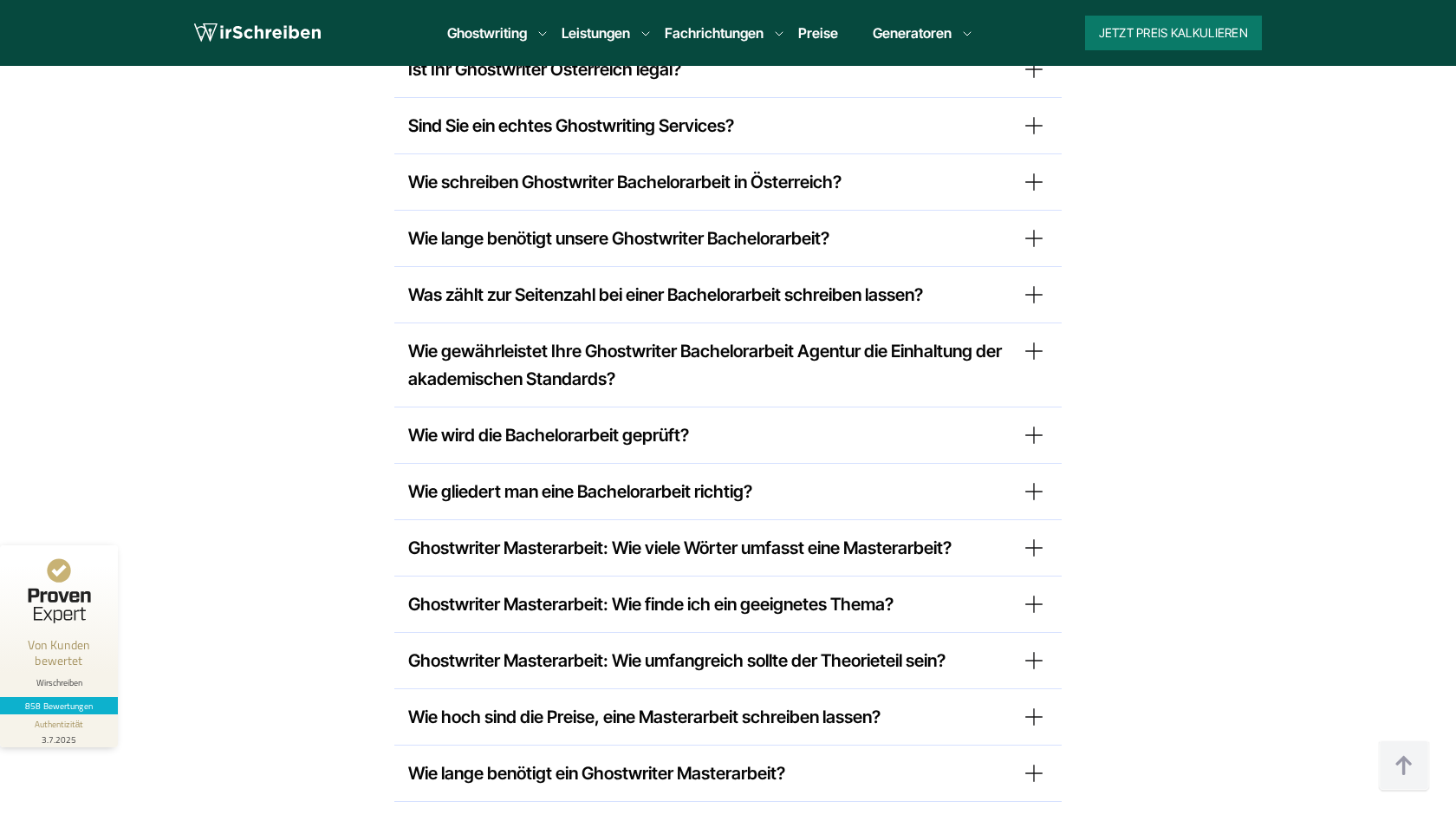 click on "Wie wird die Bachelorarbeit geprüft?
Wir kennen das Prozedere und unterziehen die von uns bereitgestellte Arbeit einem internen Audit, bevor wir die finale Version absagen. Bei Bachelorarbeiten gibt es in der Regel einen Erst- und Zweitprüfer. In der Regel sind beide Prüfer Professoren oder andere Angestellte der Hochschule. In Ausnahmefällen und mit Genehmigung der Hochschule werden externe Prüfer zugelassen, die aber dann eine entsprechende Qualität und Ausbildungshintergrund nachweisen müssen." at bounding box center (728, 435) 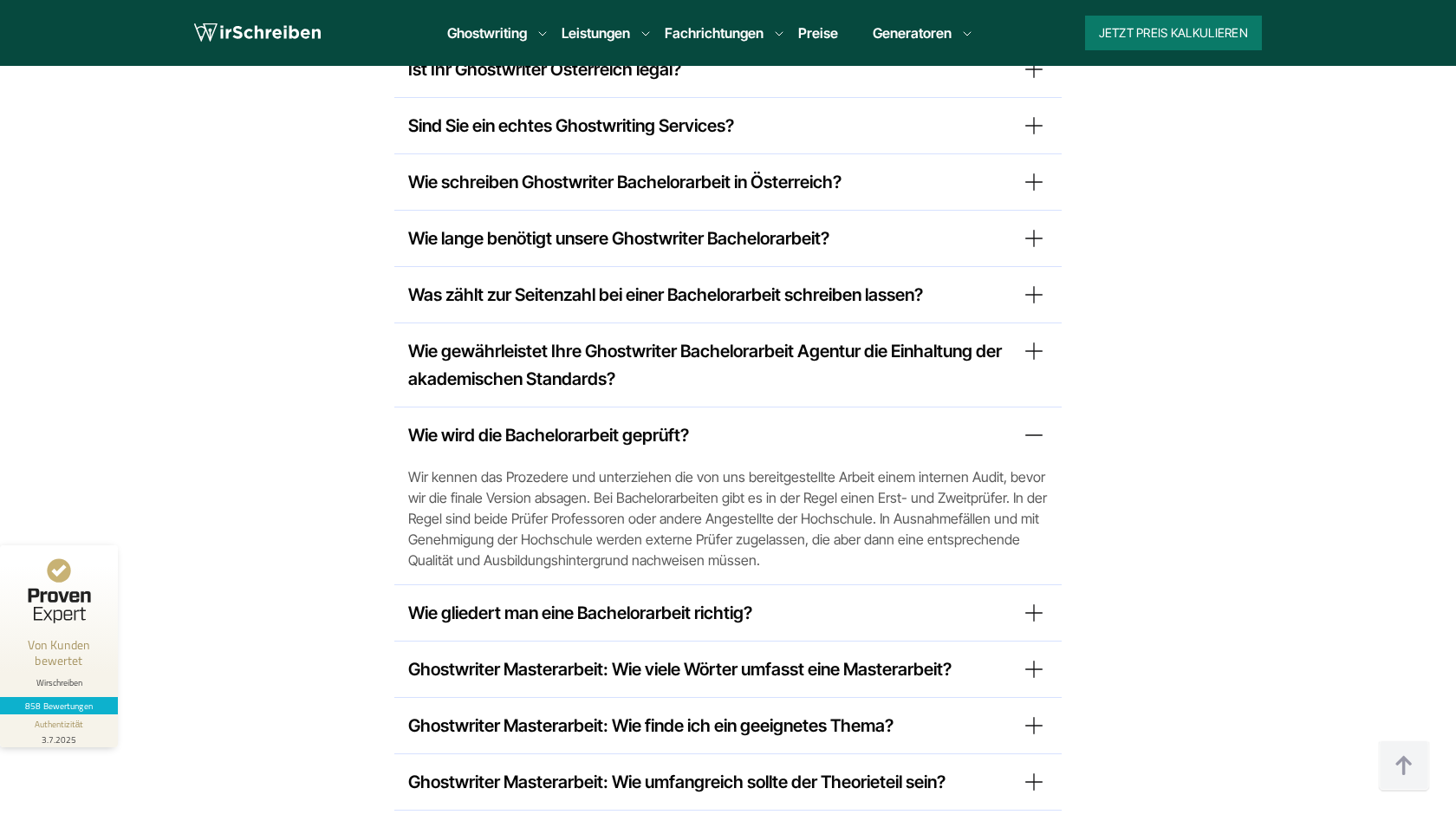 click on "Wie wird die Bachelorarbeit geprüft?" at bounding box center [728, 435] 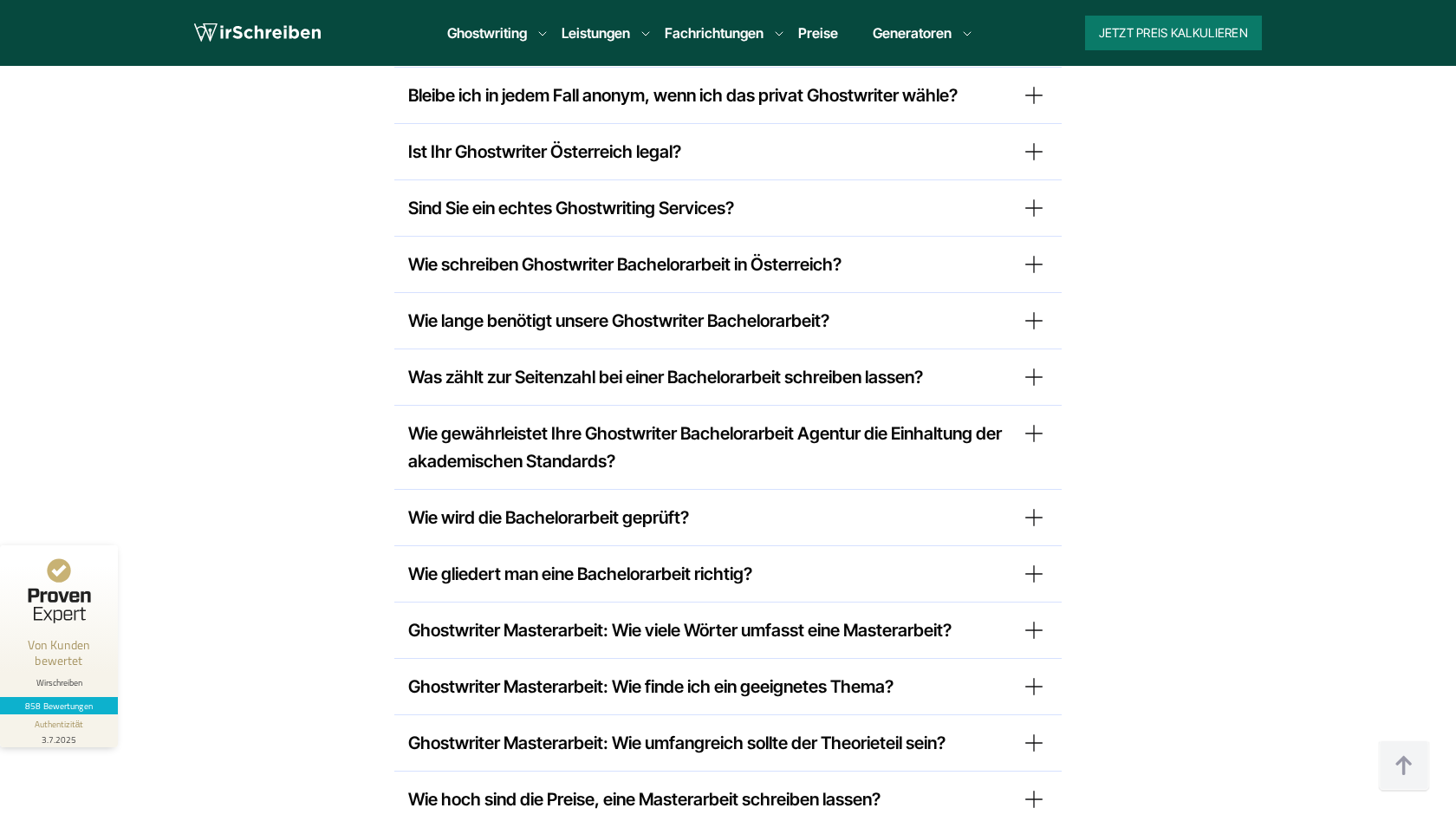 scroll, scrollTop: 14075, scrollLeft: 0, axis: vertical 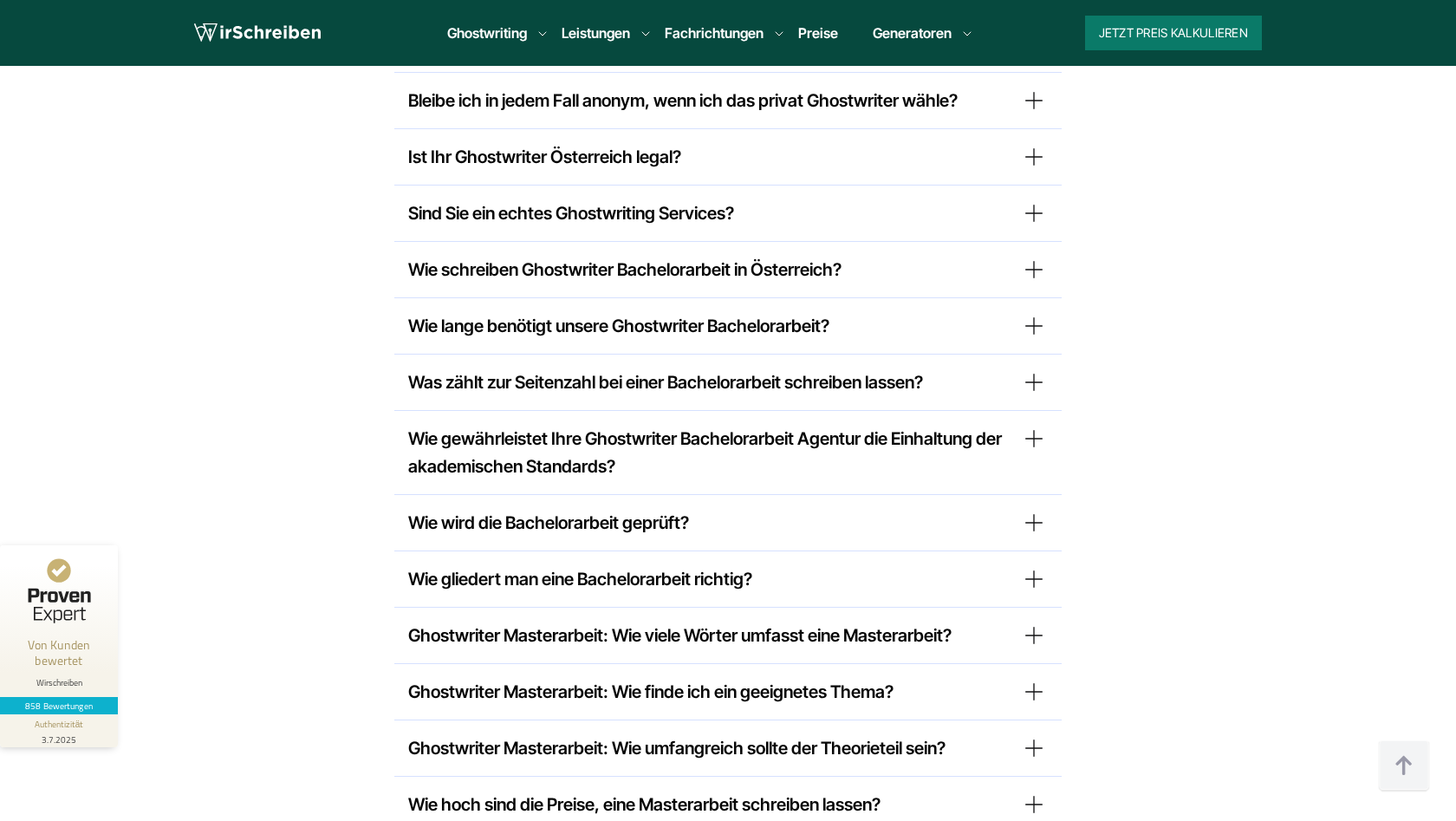 click on "Wie lange benötigt unsere Ghostwriter Bachelorarbeit?" at bounding box center [728, 326] 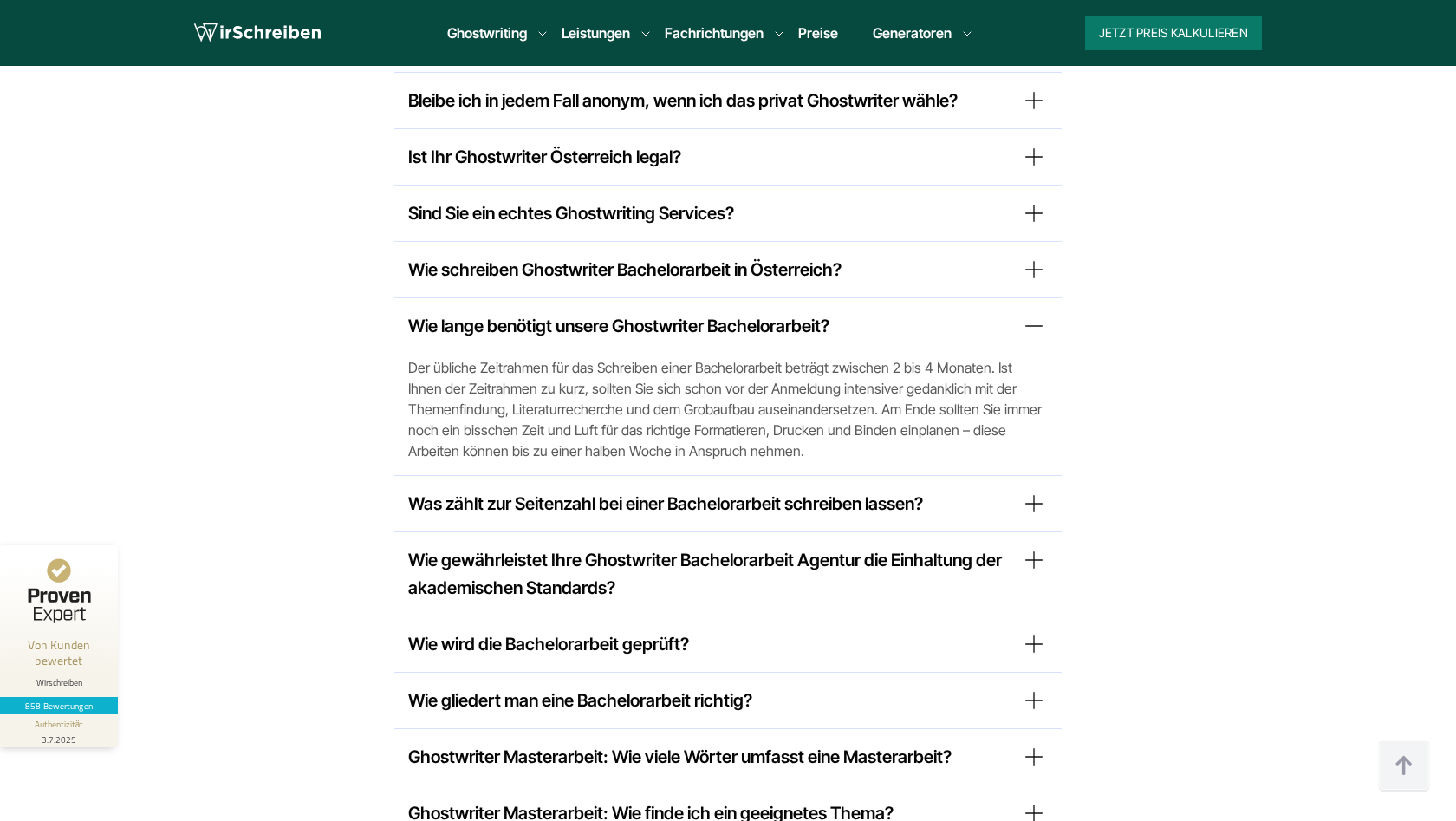 click on "Wie lange benötigt unsere Ghostwriter Bachelorarbeit?" at bounding box center (728, 326) 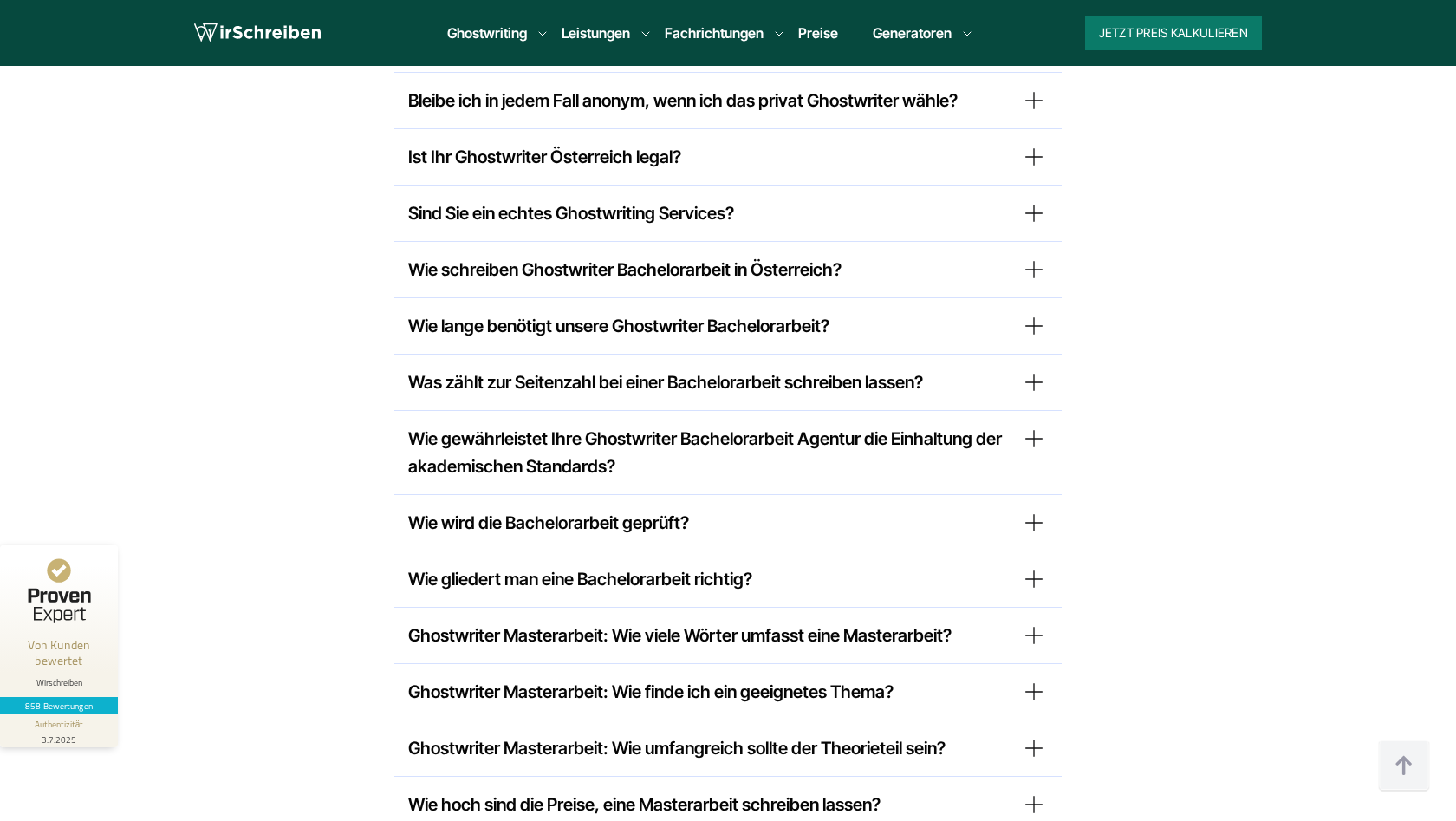 click on "Wie schreiben Ghostwriter Bachelorarbeit in Österreich?" at bounding box center [728, 270] 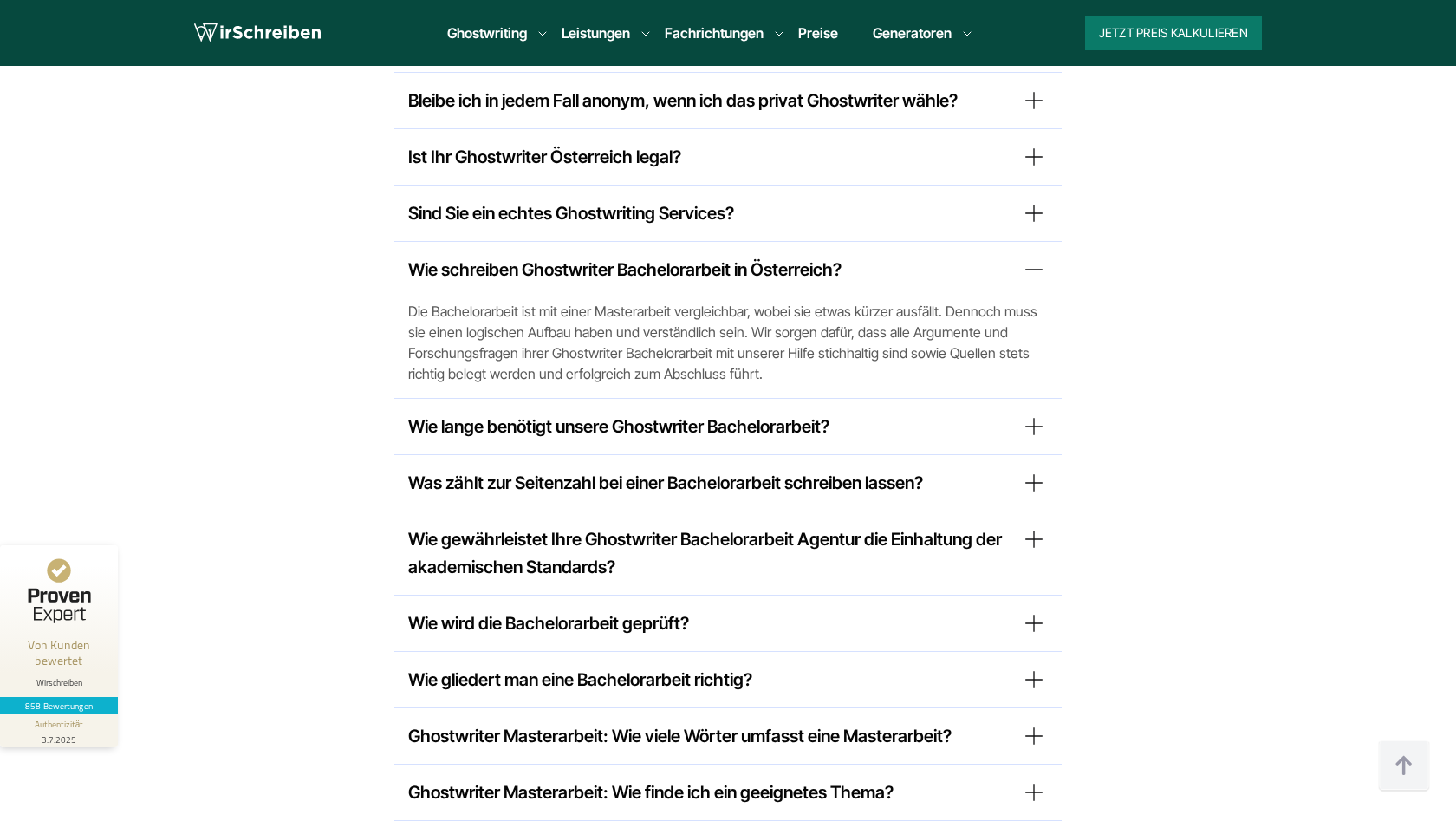 click on "Wie schreiben Ghostwriter Bachelorarbeit in Österreich?" at bounding box center [728, 270] 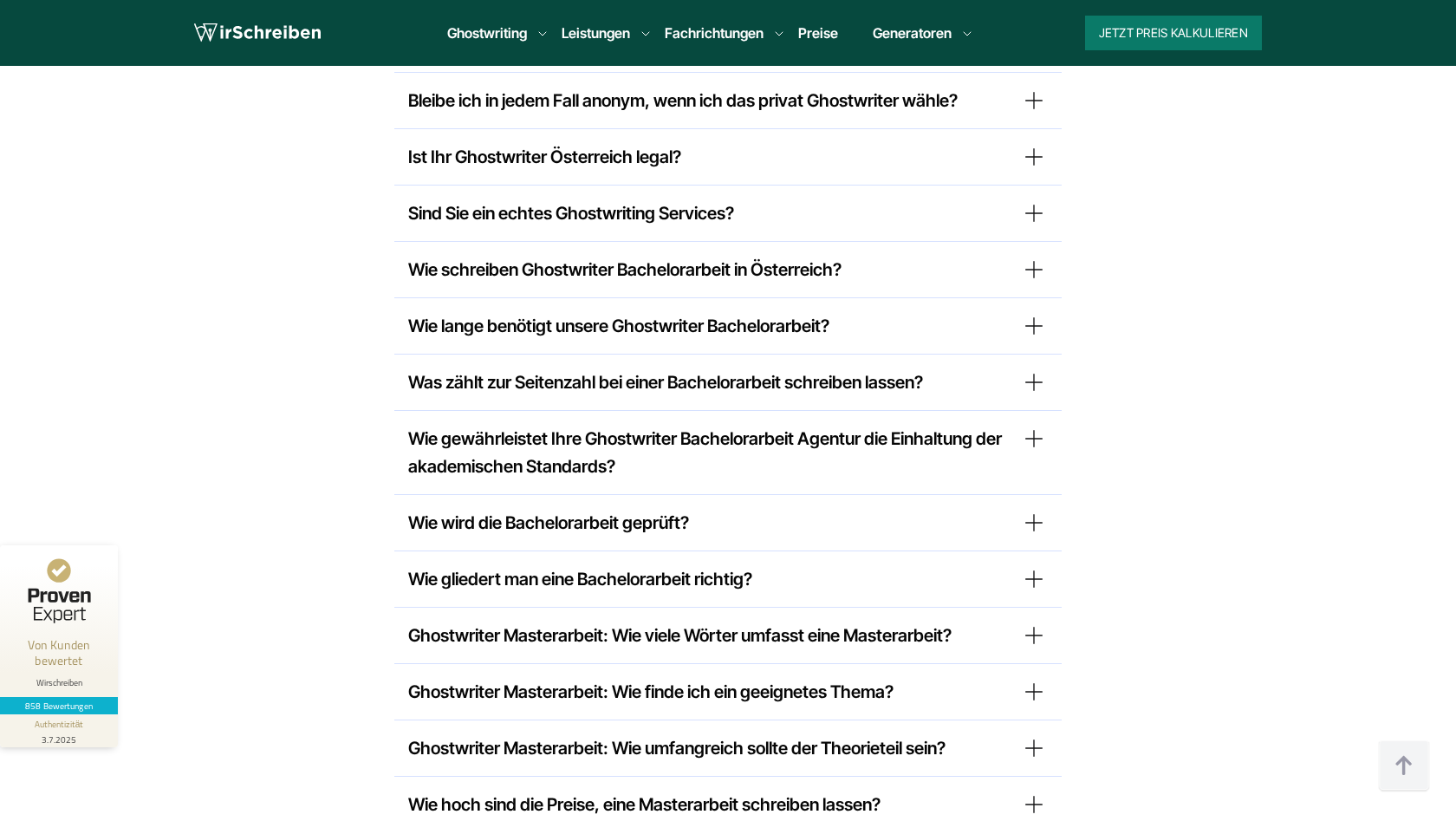 click on "Wie schreiben Ghostwriter Bachelorarbeit in Österreich?" at bounding box center (728, 270) 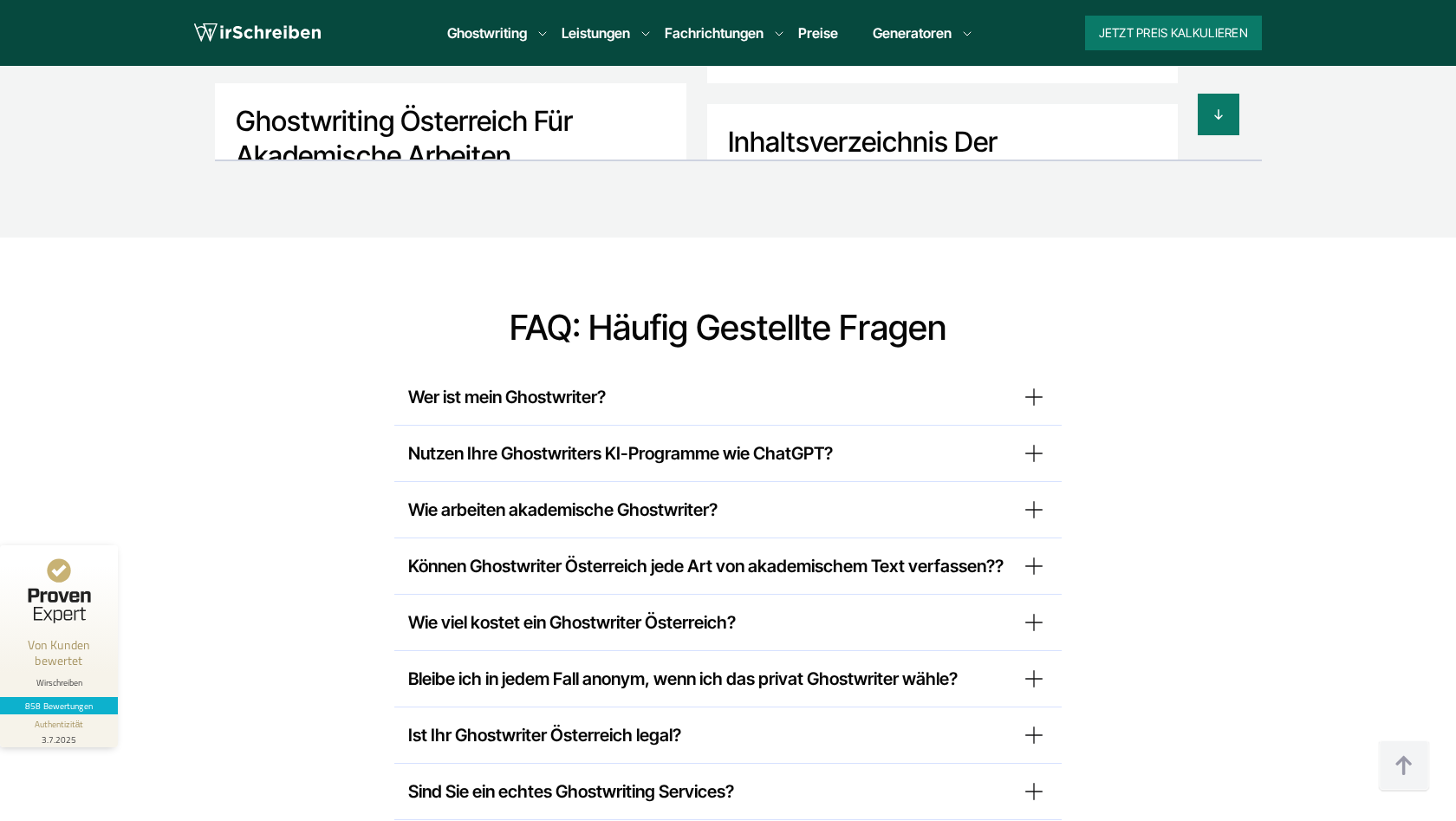 scroll, scrollTop: 13584, scrollLeft: 0, axis: vertical 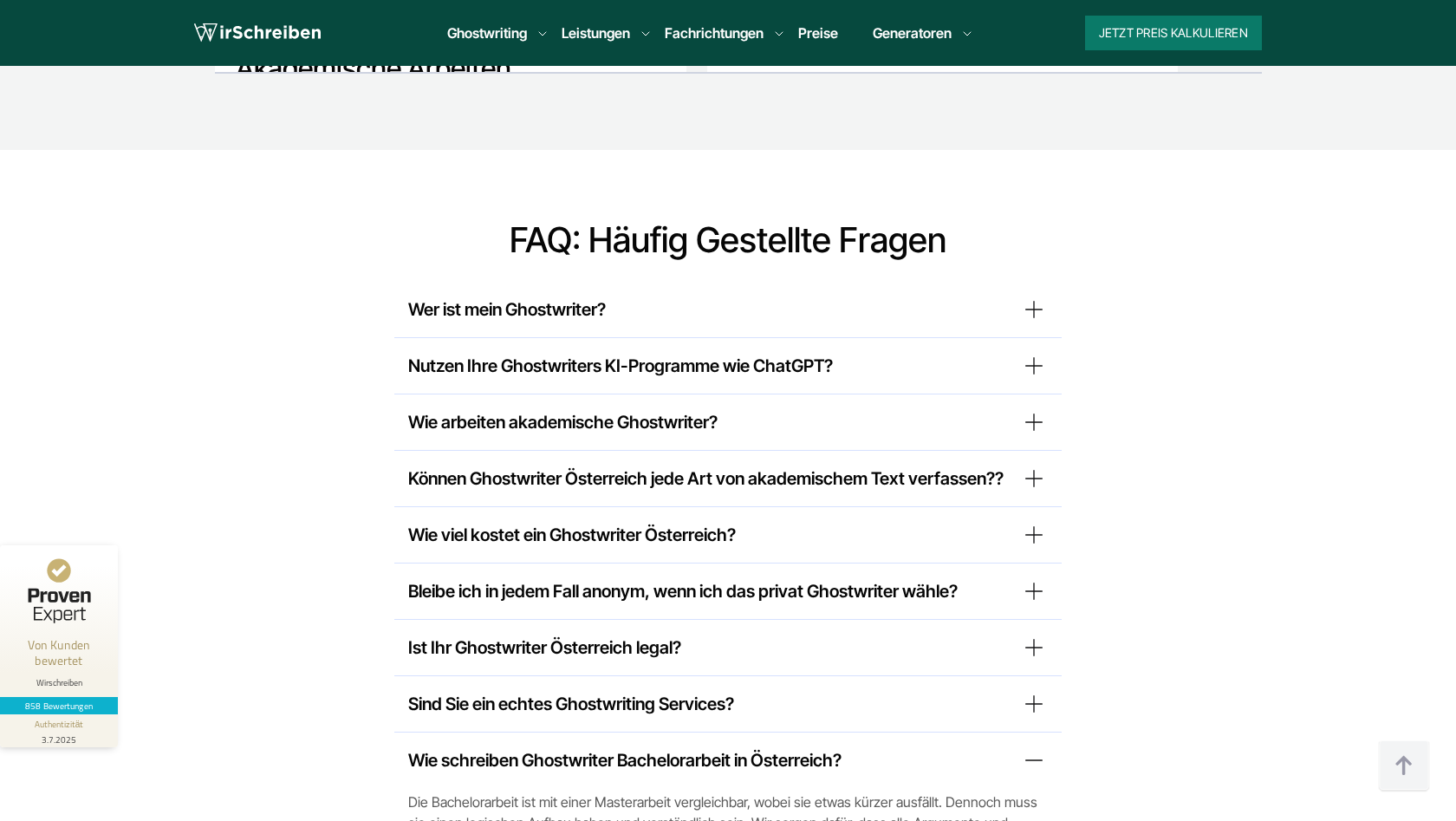 click on "Nutzen Ihre Ghostwriters KI-Programme wie ChatGPT?" at bounding box center (728, 366) 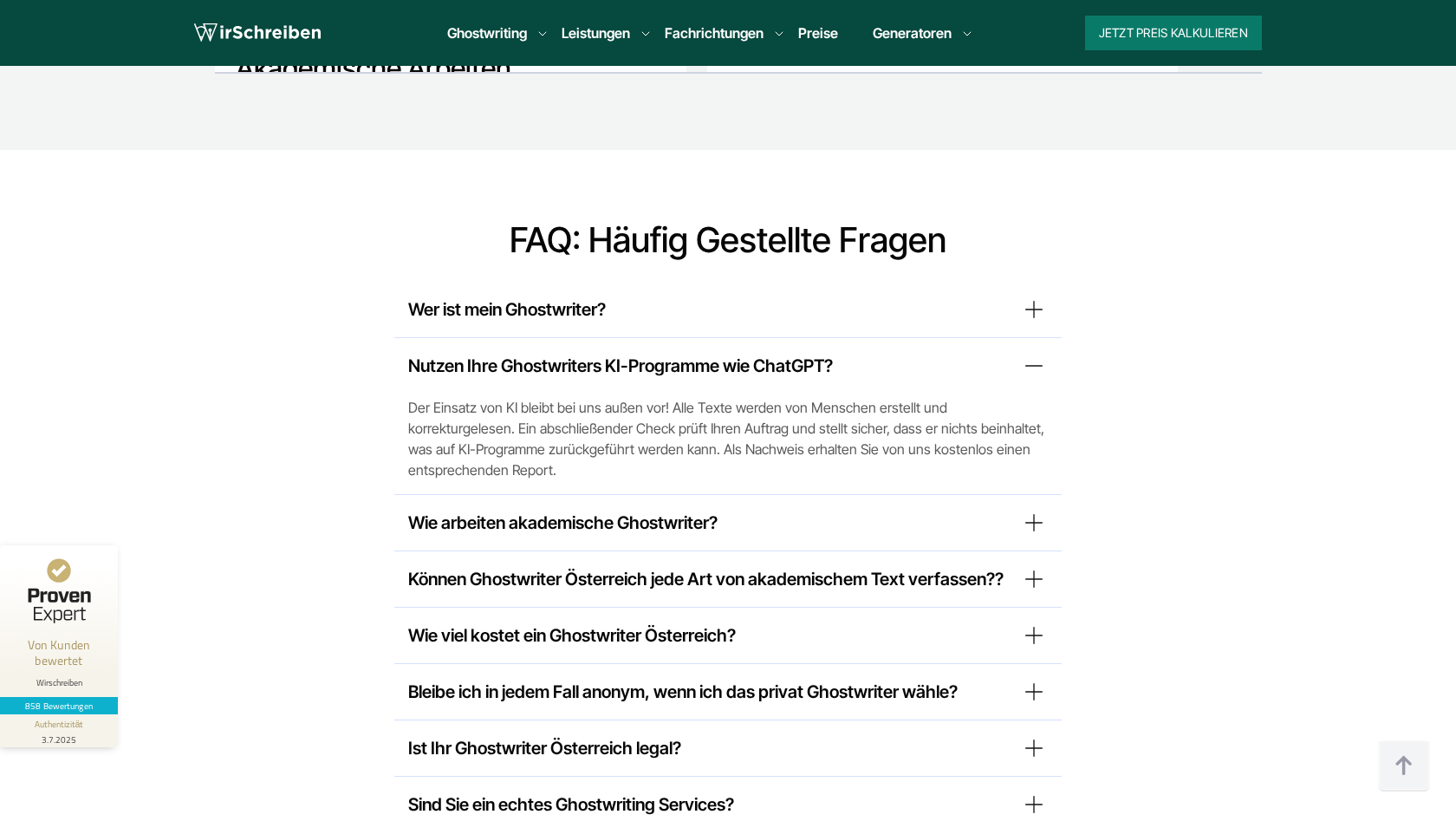 click on "Nutzen Ihre Ghostwriters KI-Programme wie ChatGPT?" at bounding box center (728, 366) 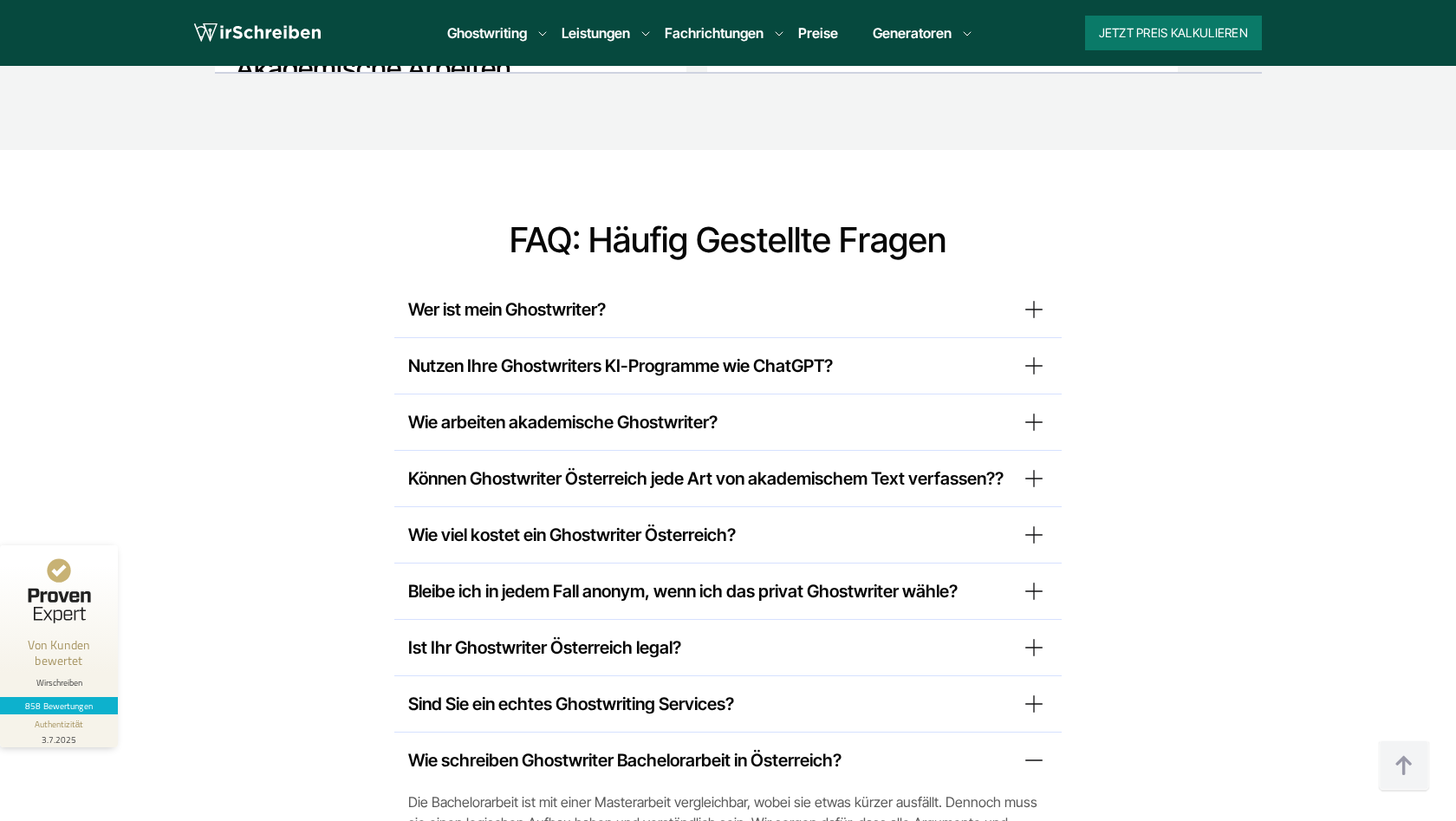 click on "Wie arbeiten akademische Ghostwriter?" at bounding box center [728, 422] 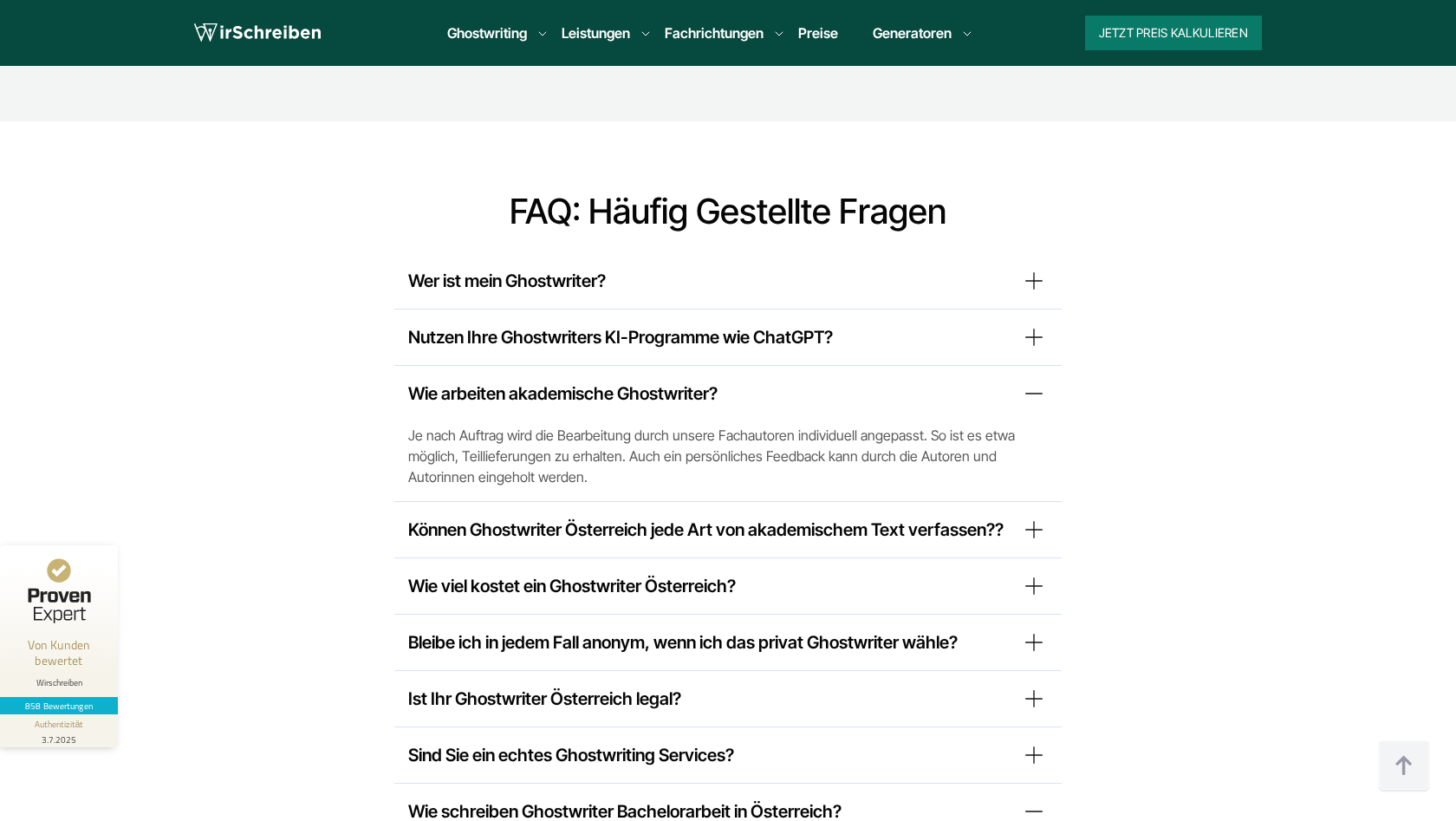 scroll, scrollTop: 13613, scrollLeft: 0, axis: vertical 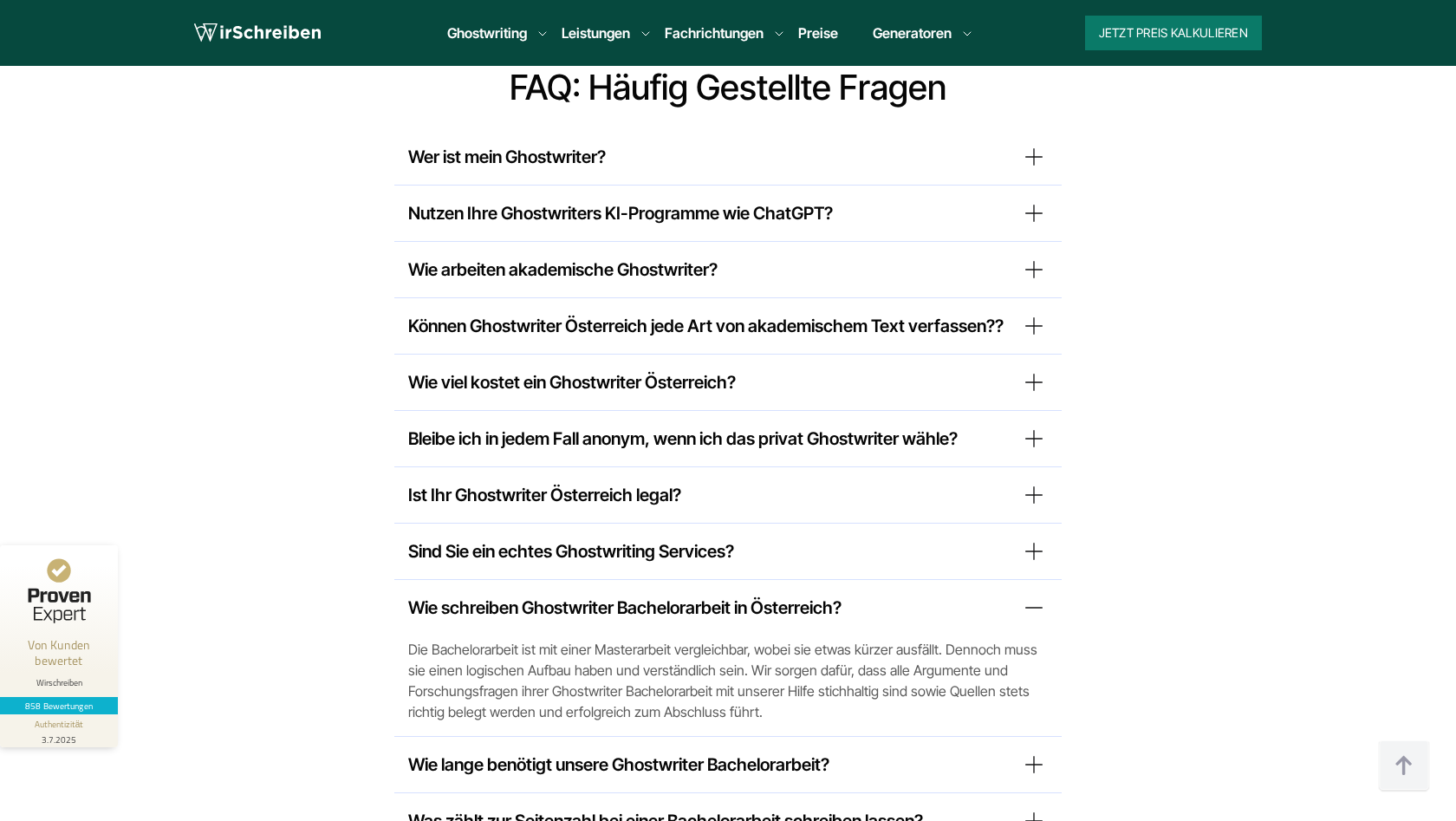 click on "Sind Sie ein echtes Ghostwriting Services?" at bounding box center (728, 551) 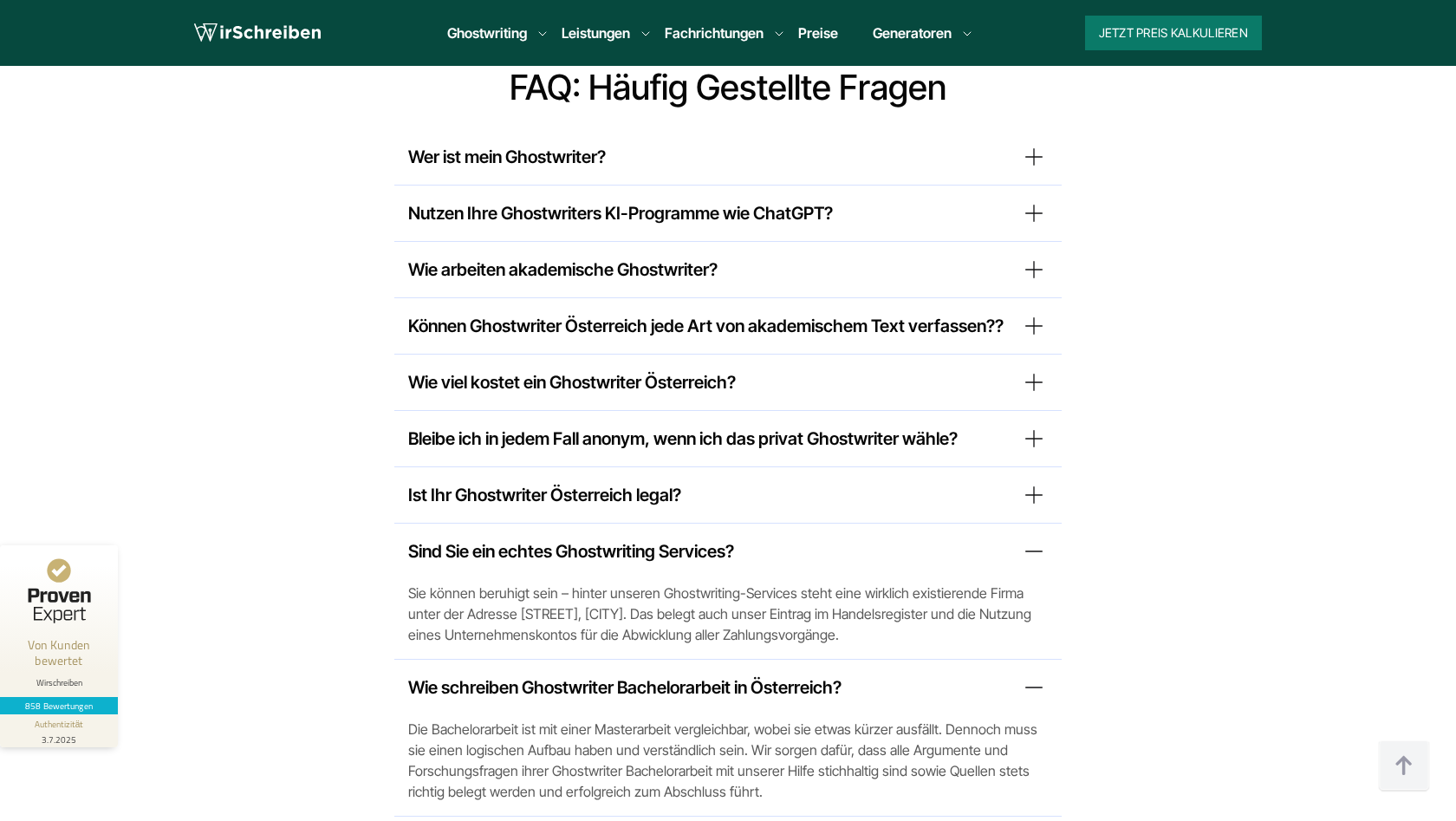 click on "Sind Sie ein echtes Ghostwriting Services?
Sie können beruhigt sein – hinter unseren Ghostwriting-Services steht eine wirklich existierende Firma unter der Adresse [STREET], [CITY]. Das belegt auch unser Eintrag im Handelsregister und die Nutzung eines Unternehmenskontos für die Abwicklung aller Zahlungsvorgänge." at bounding box center [728, 591] 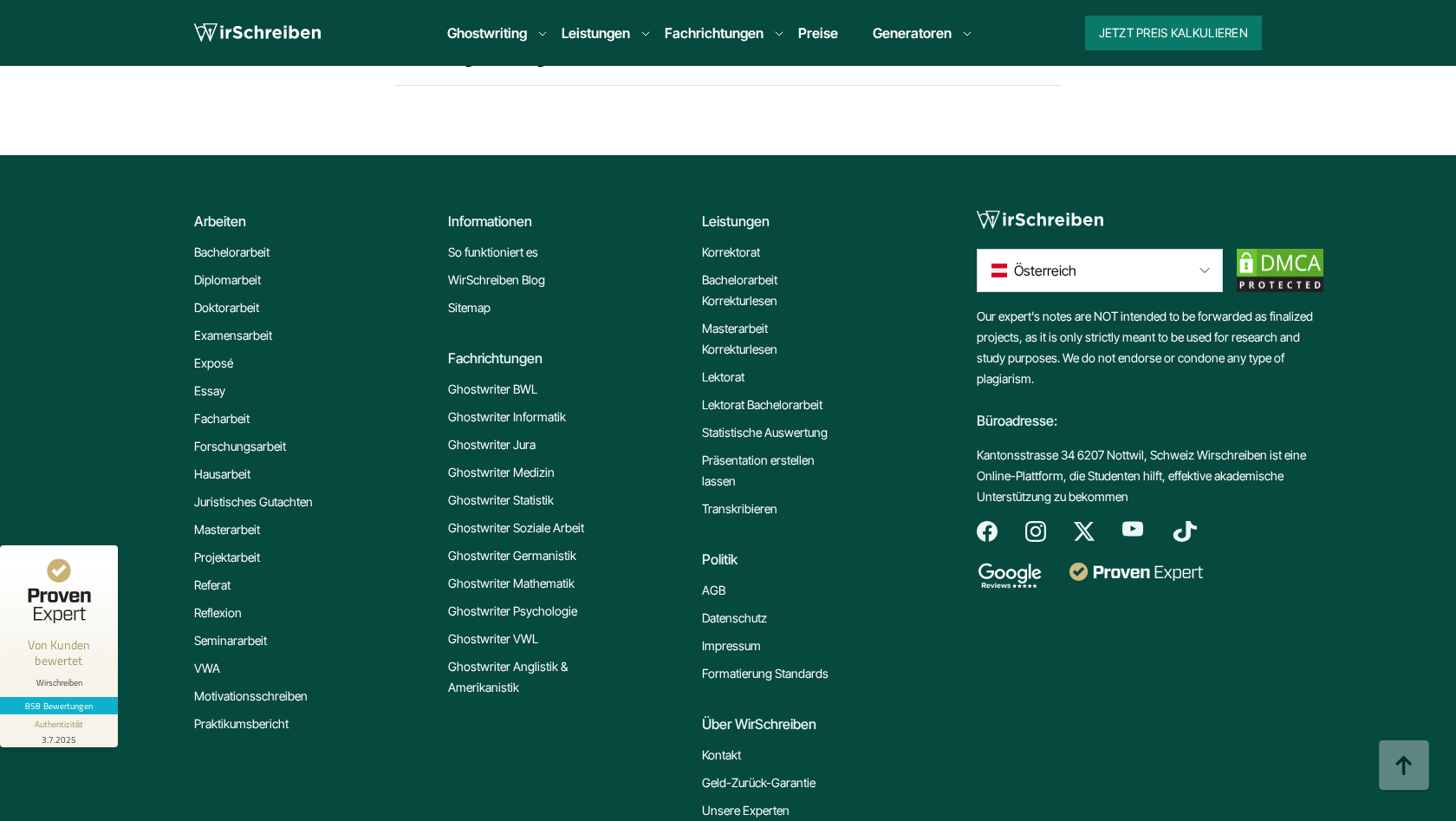 scroll, scrollTop: 15062, scrollLeft: 0, axis: vertical 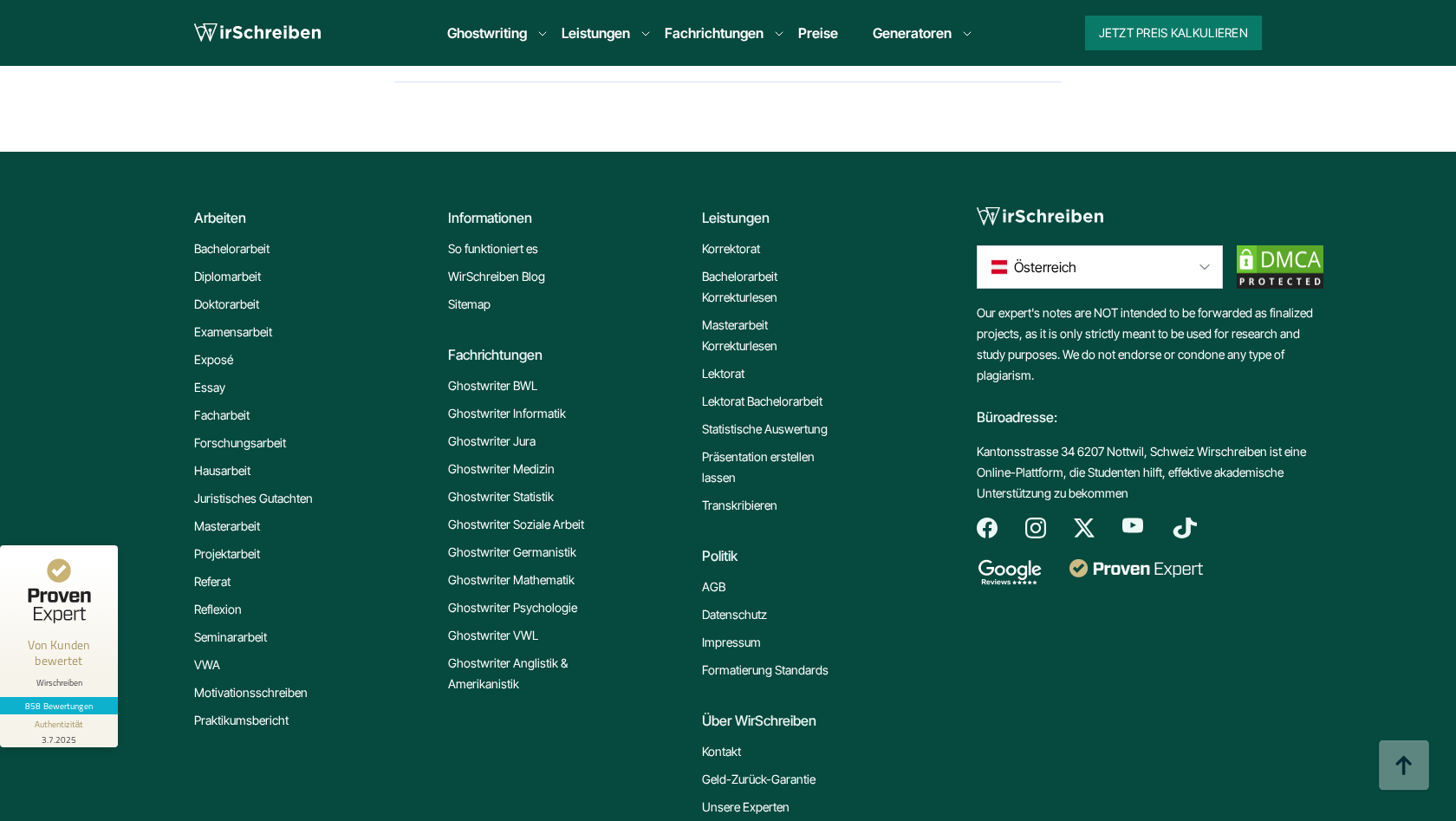 click at bounding box center (1136, 568) 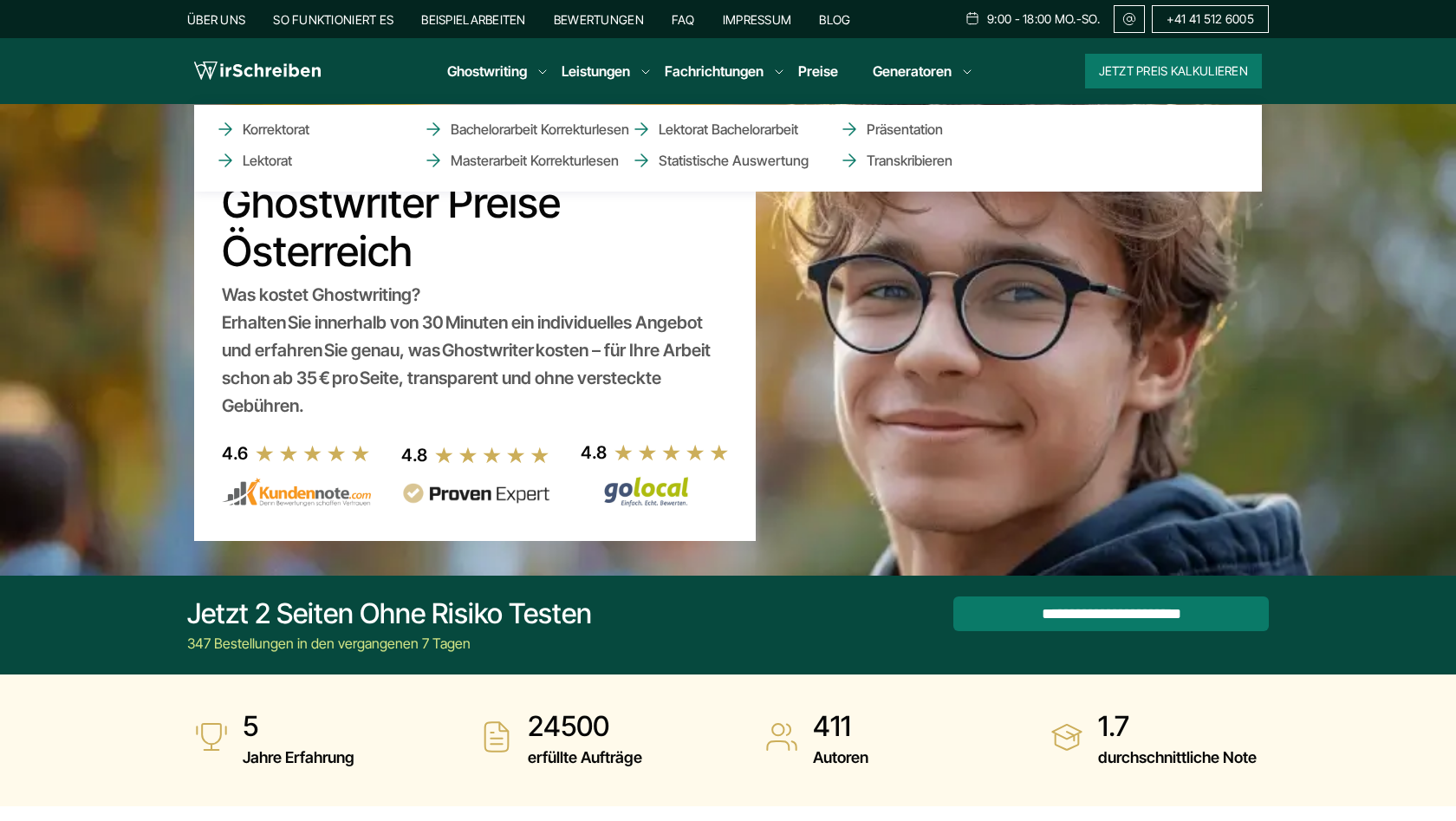 scroll, scrollTop: 0, scrollLeft: 0, axis: both 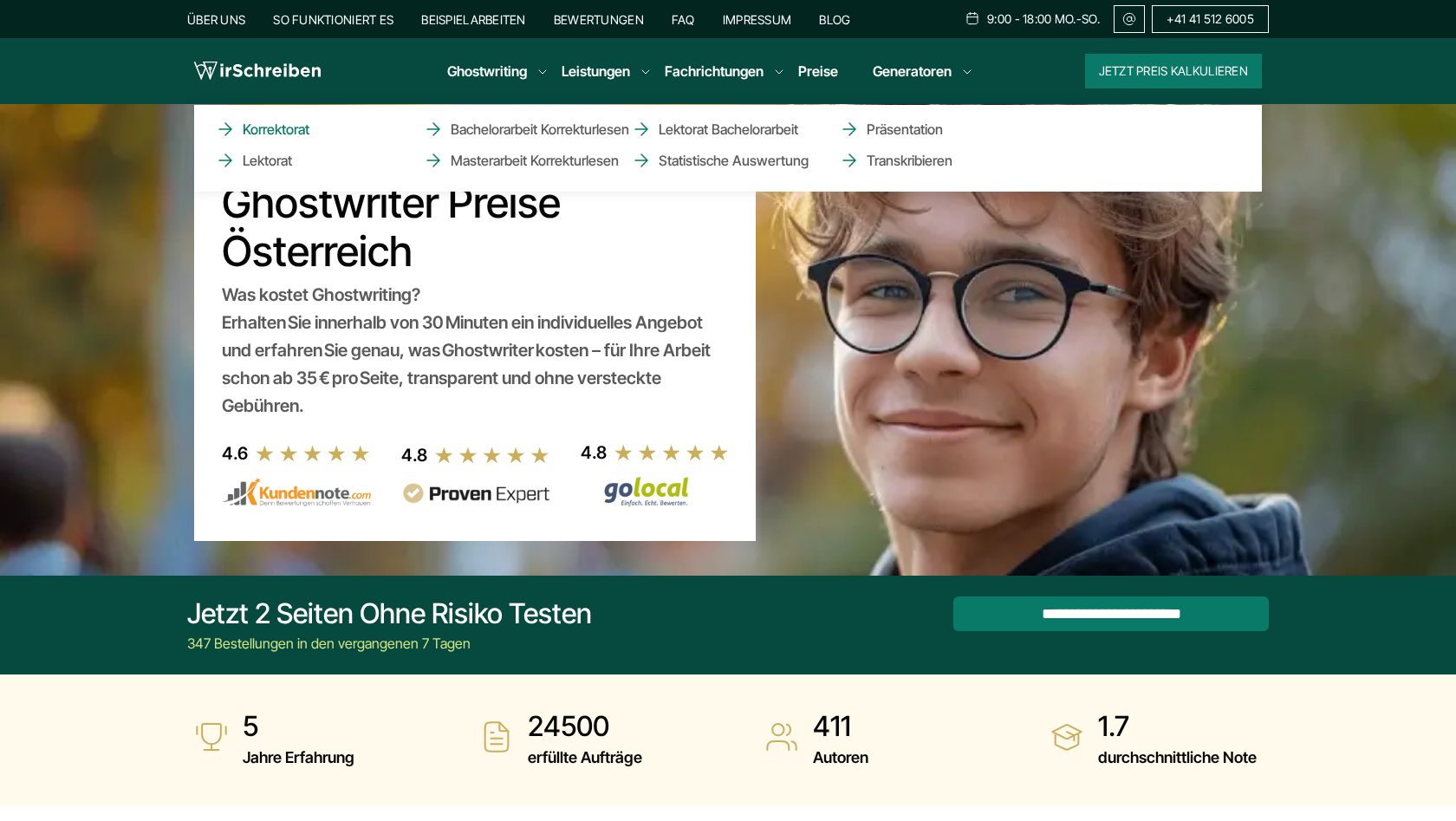 click on "Korrektorat" at bounding box center (302, 129) 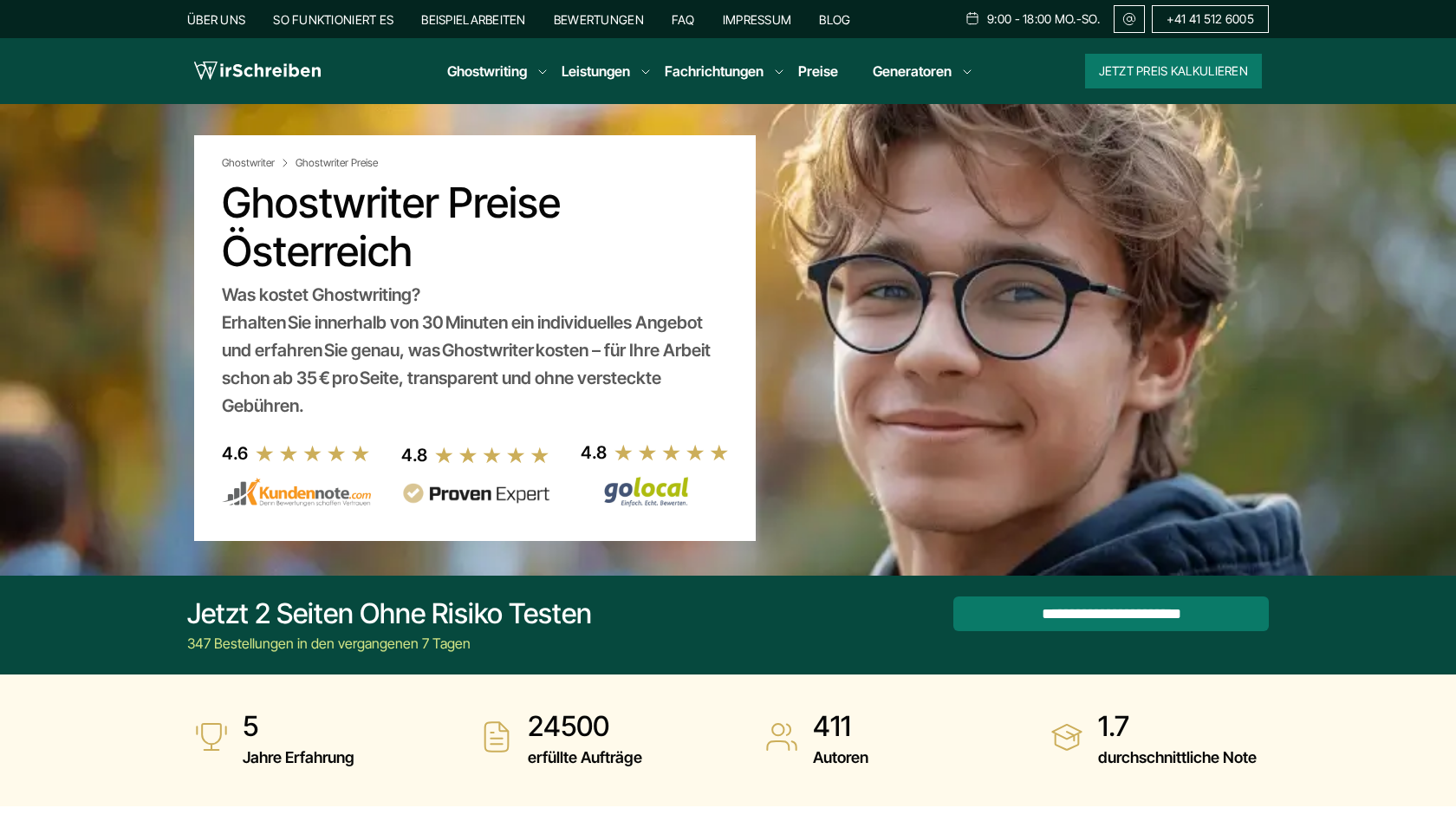 scroll, scrollTop: 0, scrollLeft: 0, axis: both 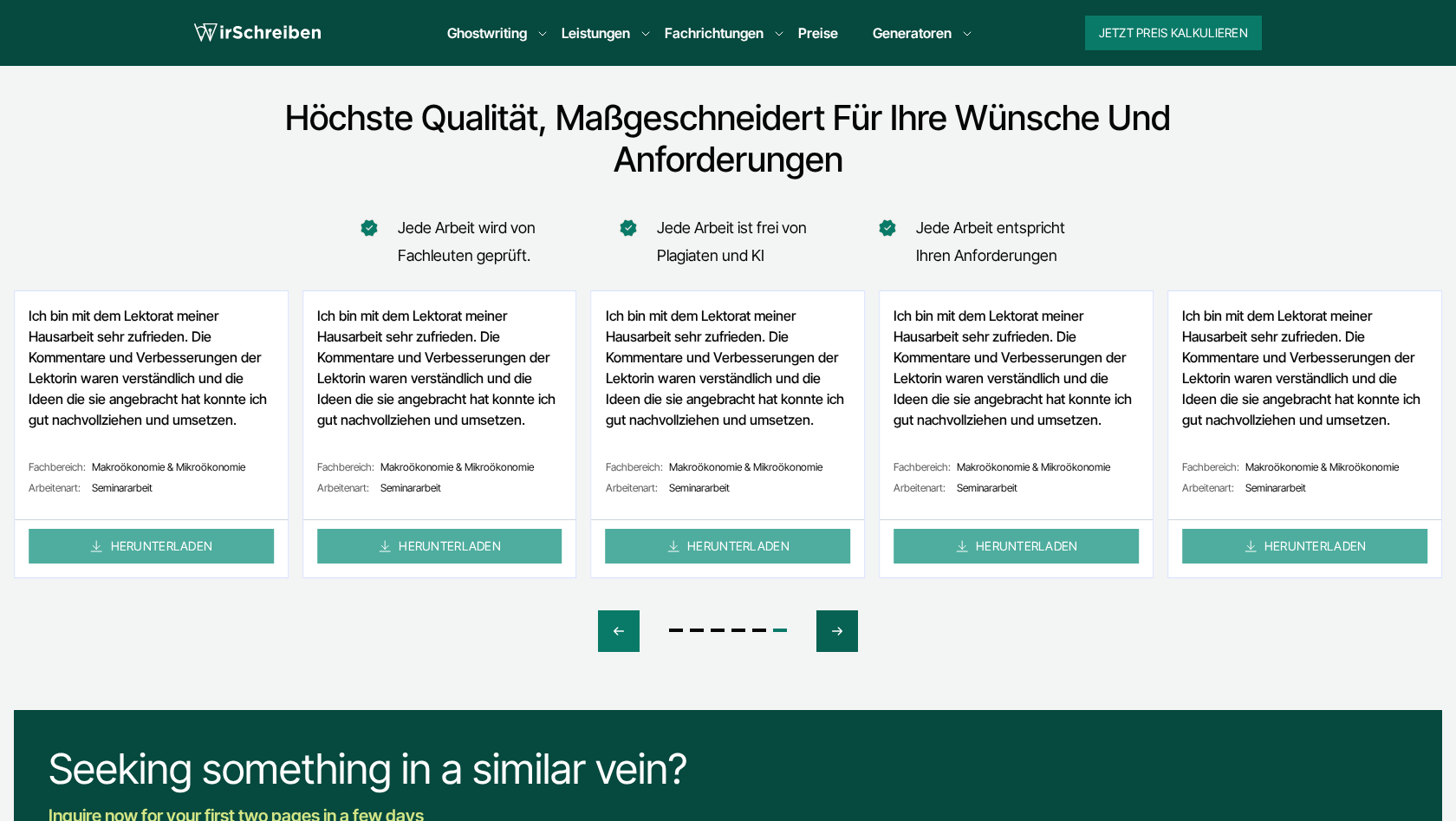 click 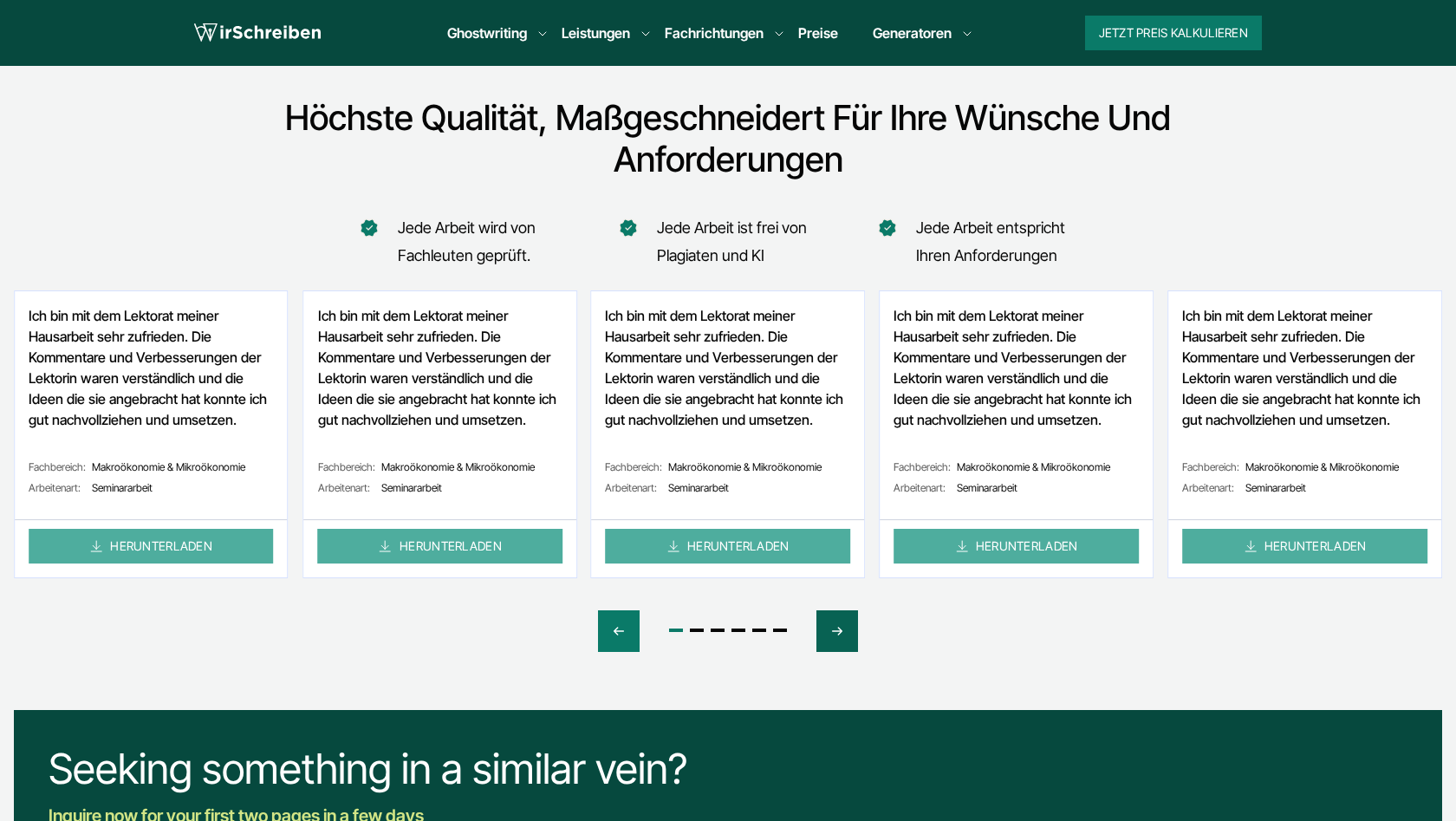 click 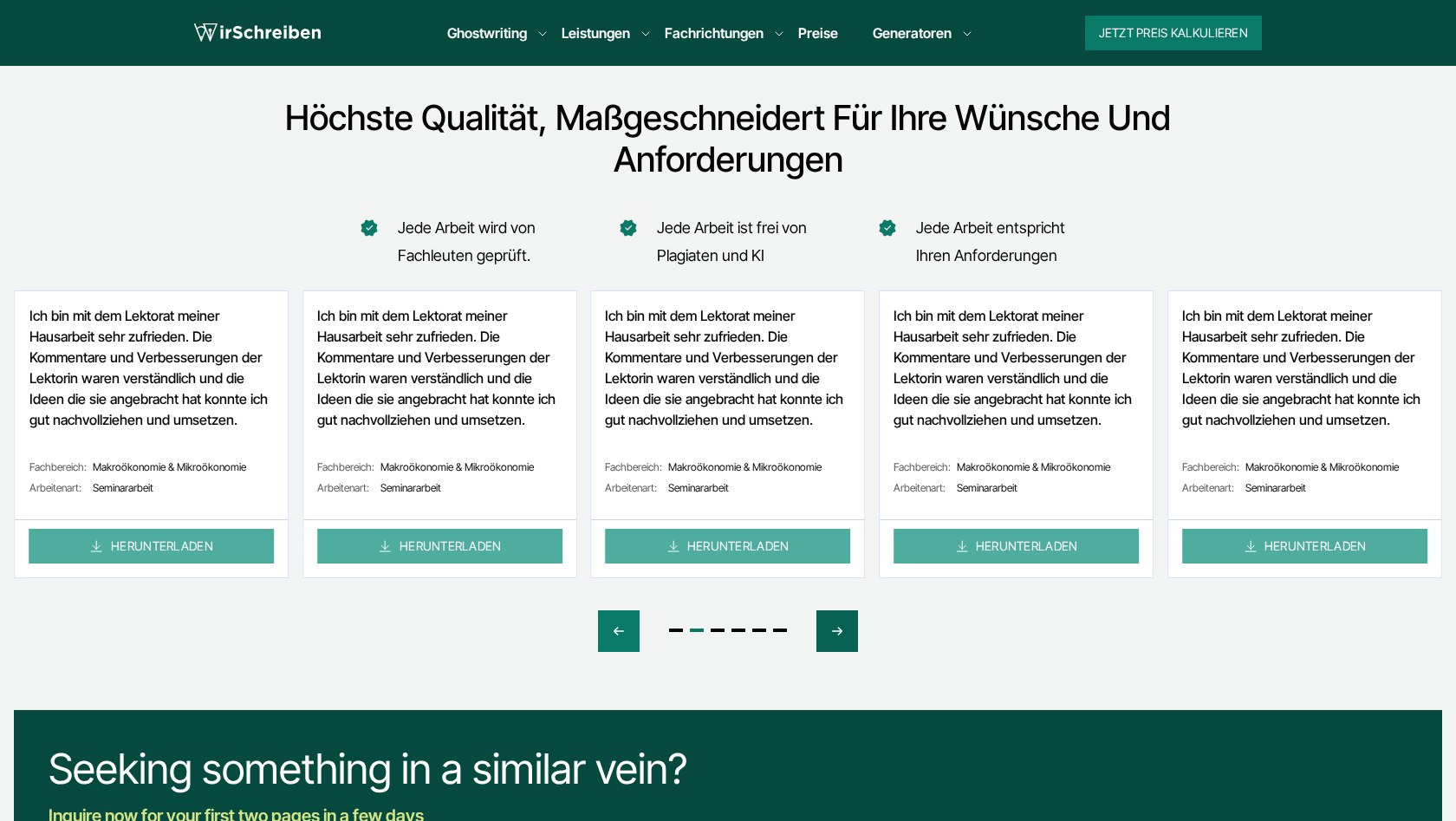 click 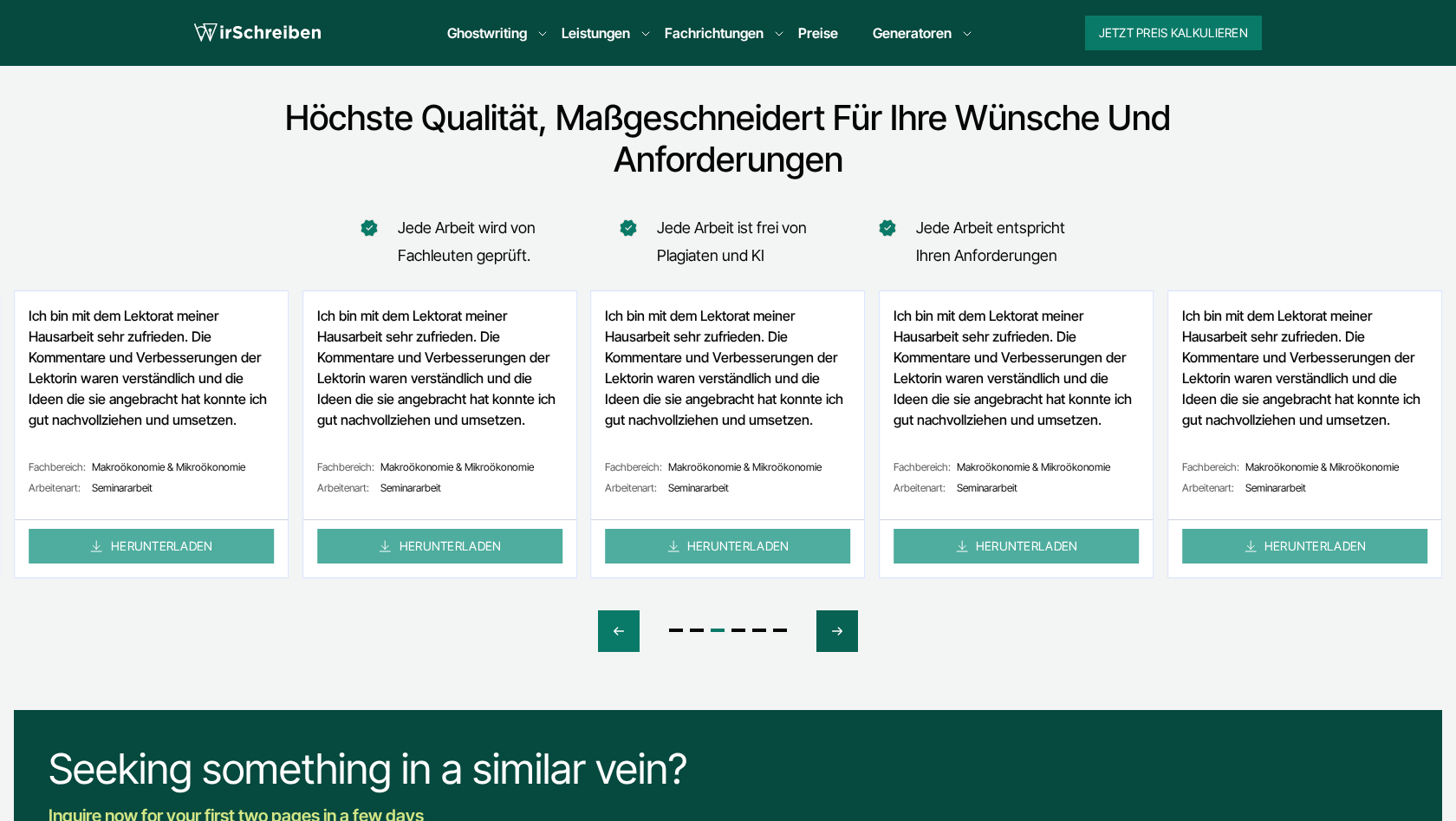 click 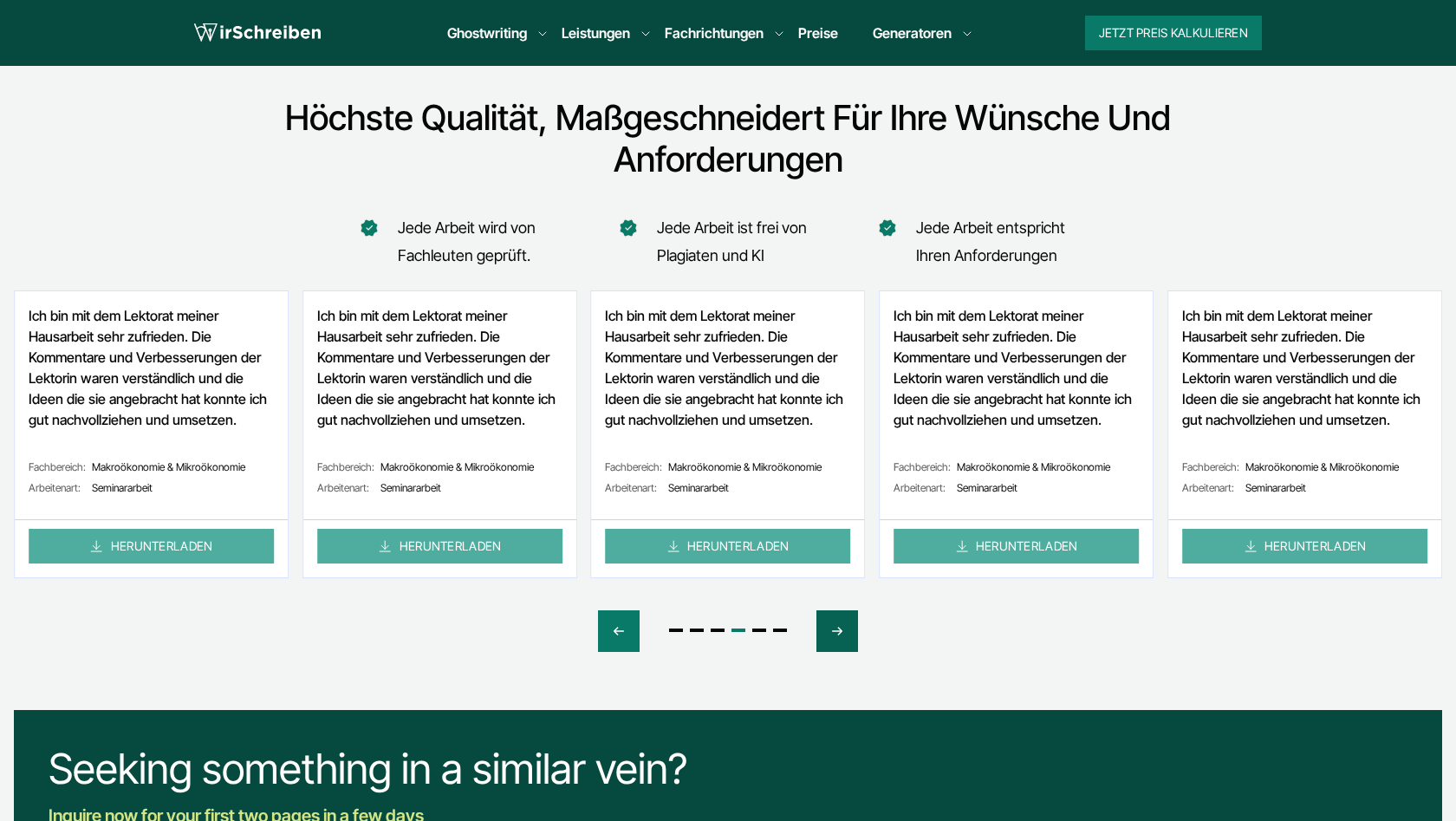 click 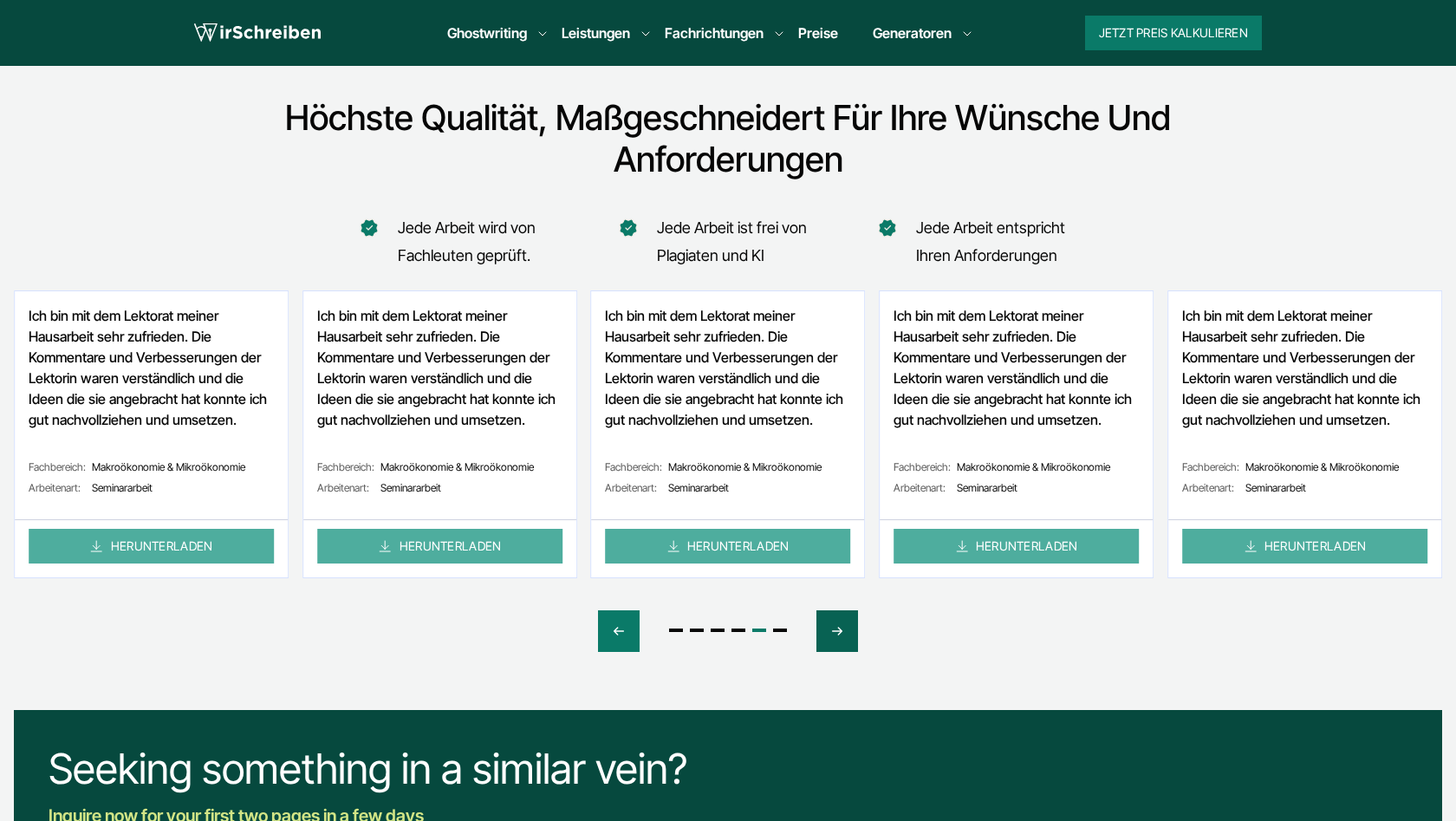 click 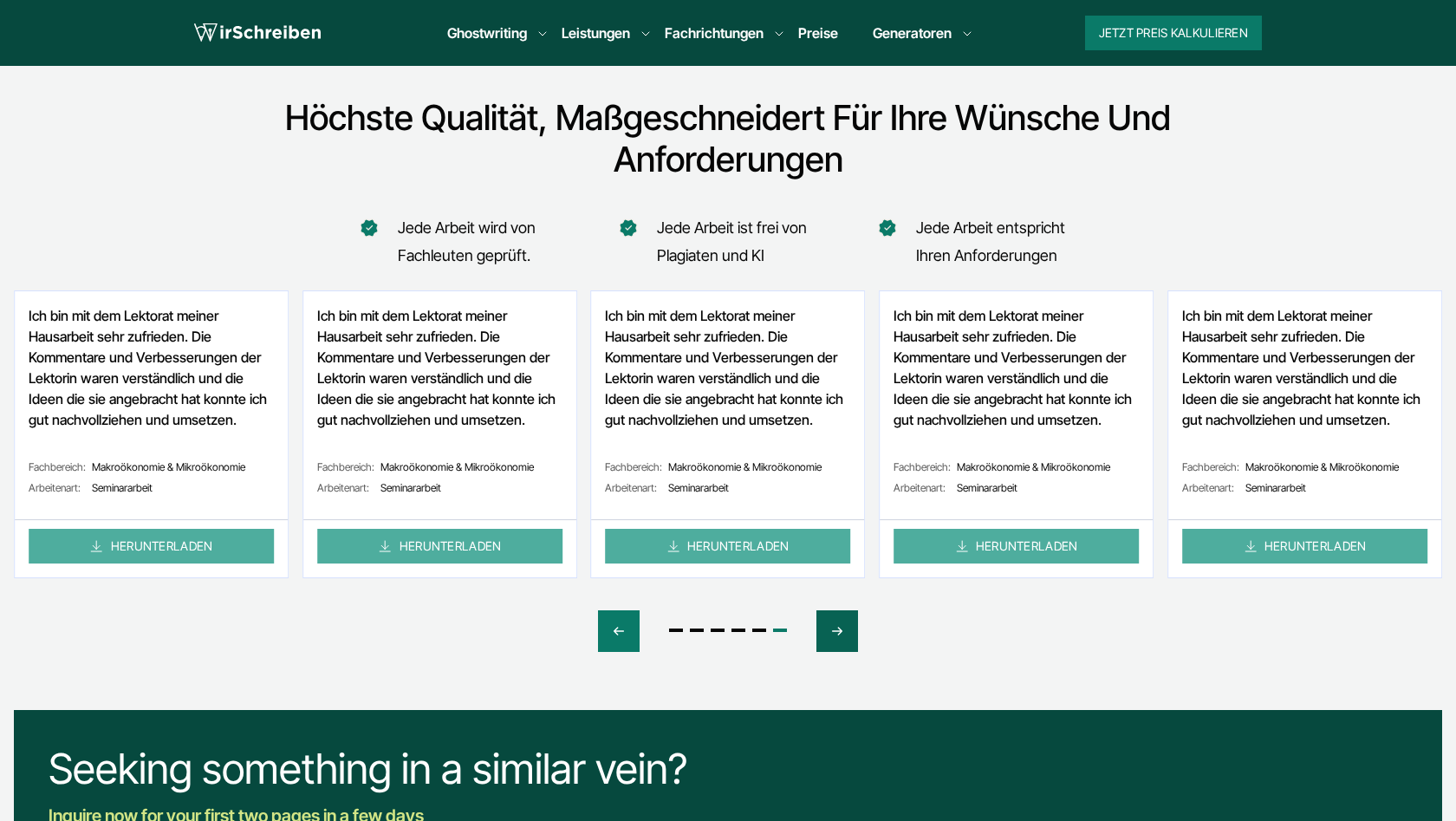 click 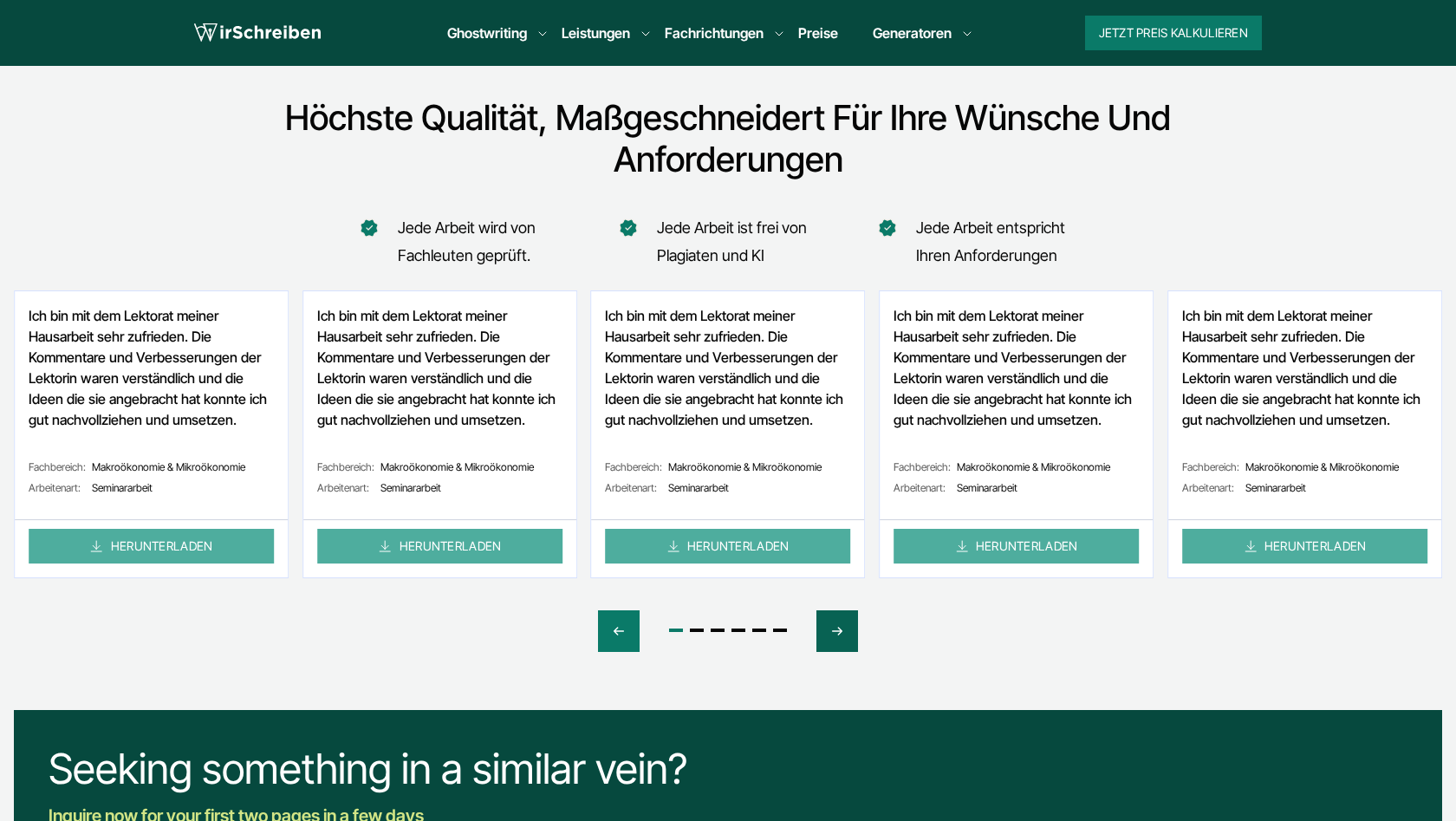 click 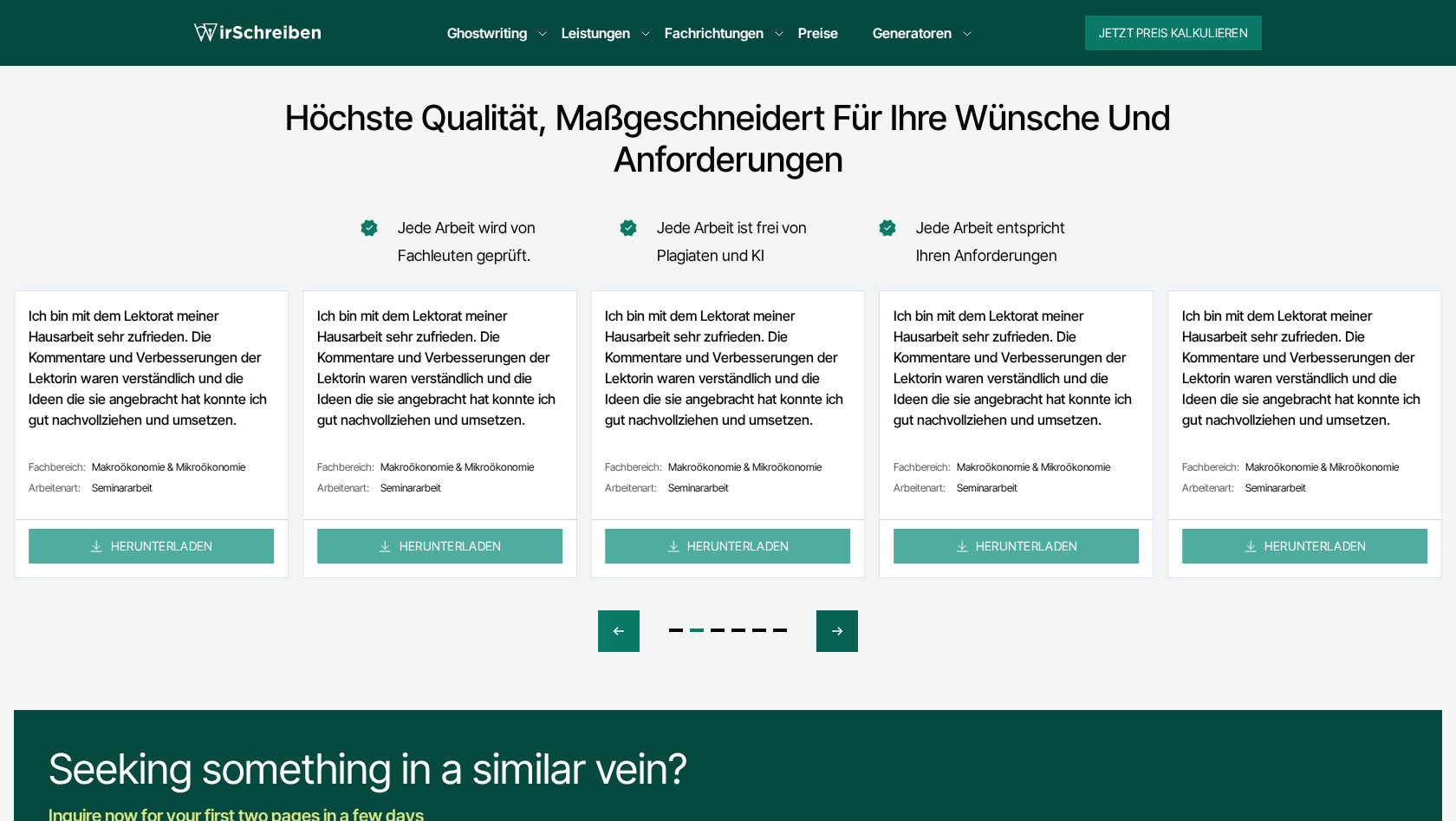 click 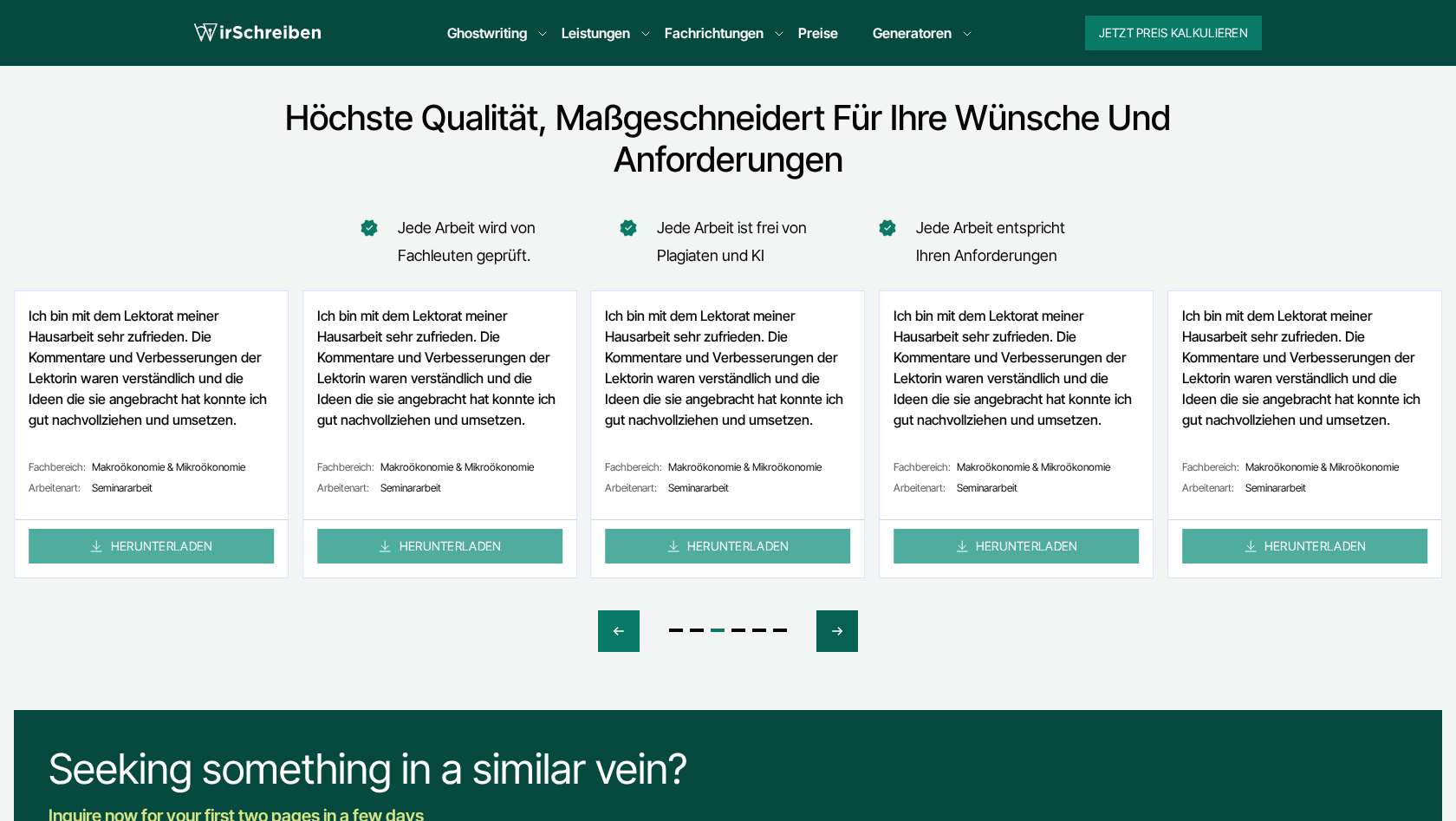 click 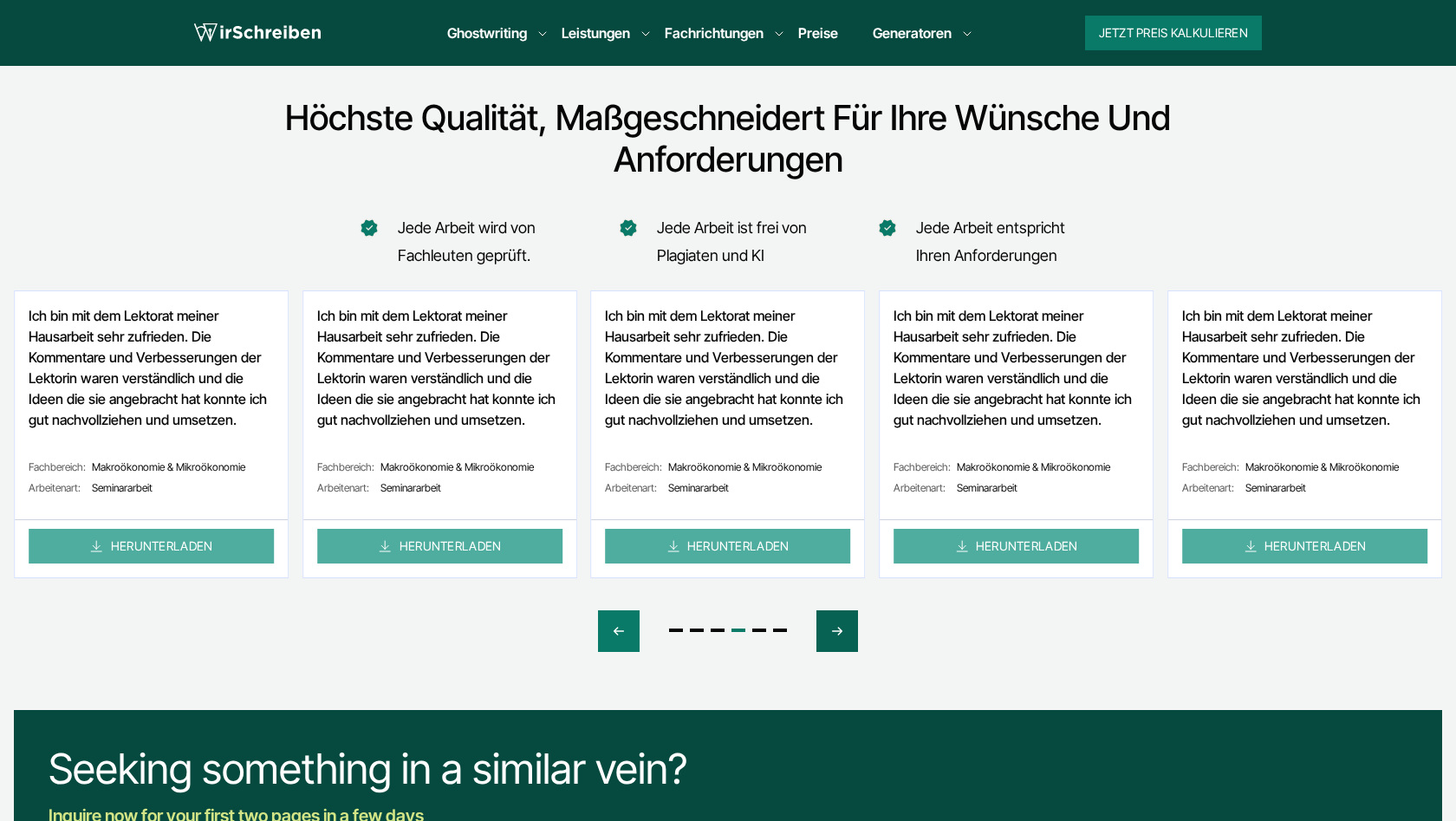 click 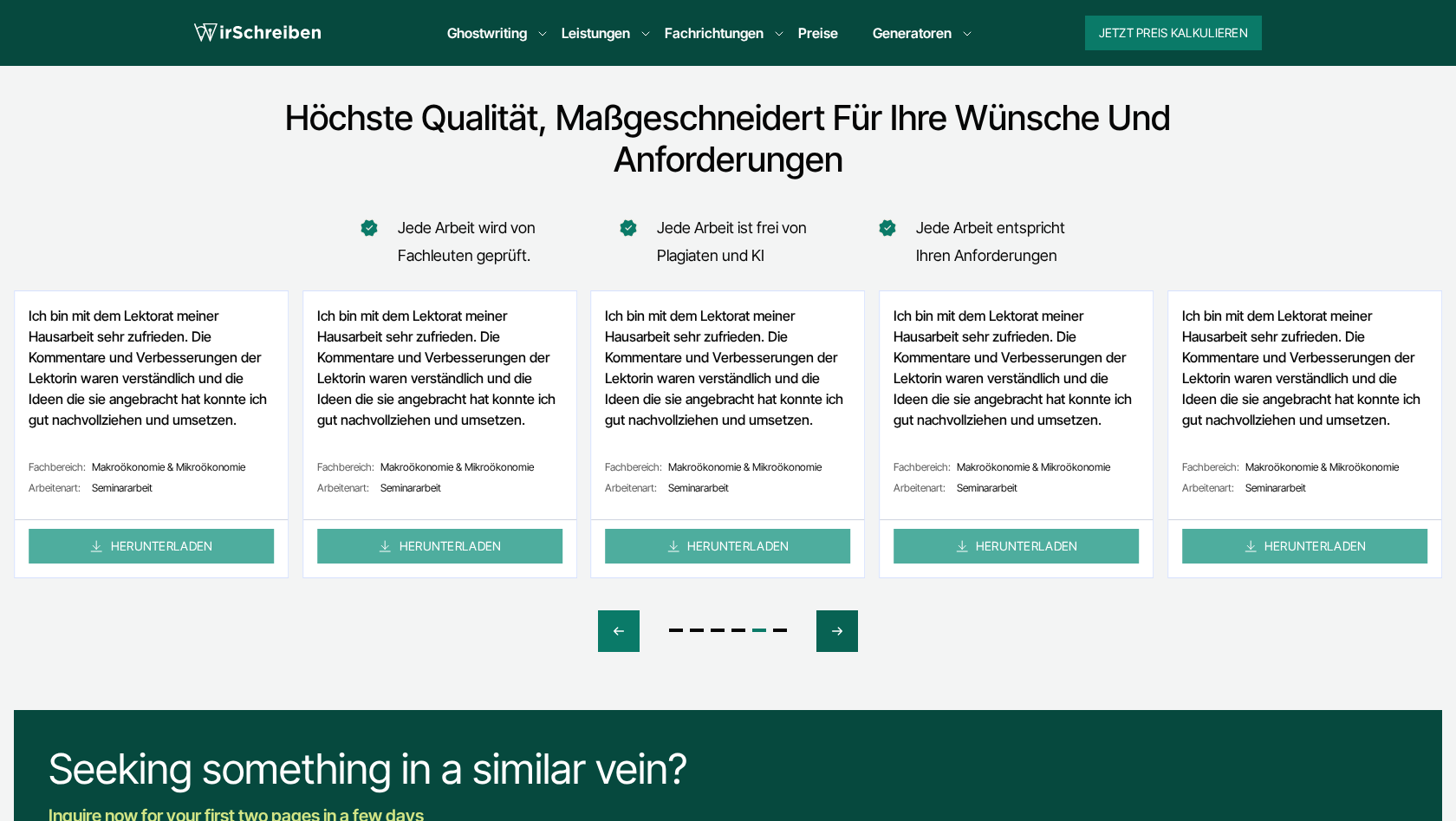 click at bounding box center (837, 631) 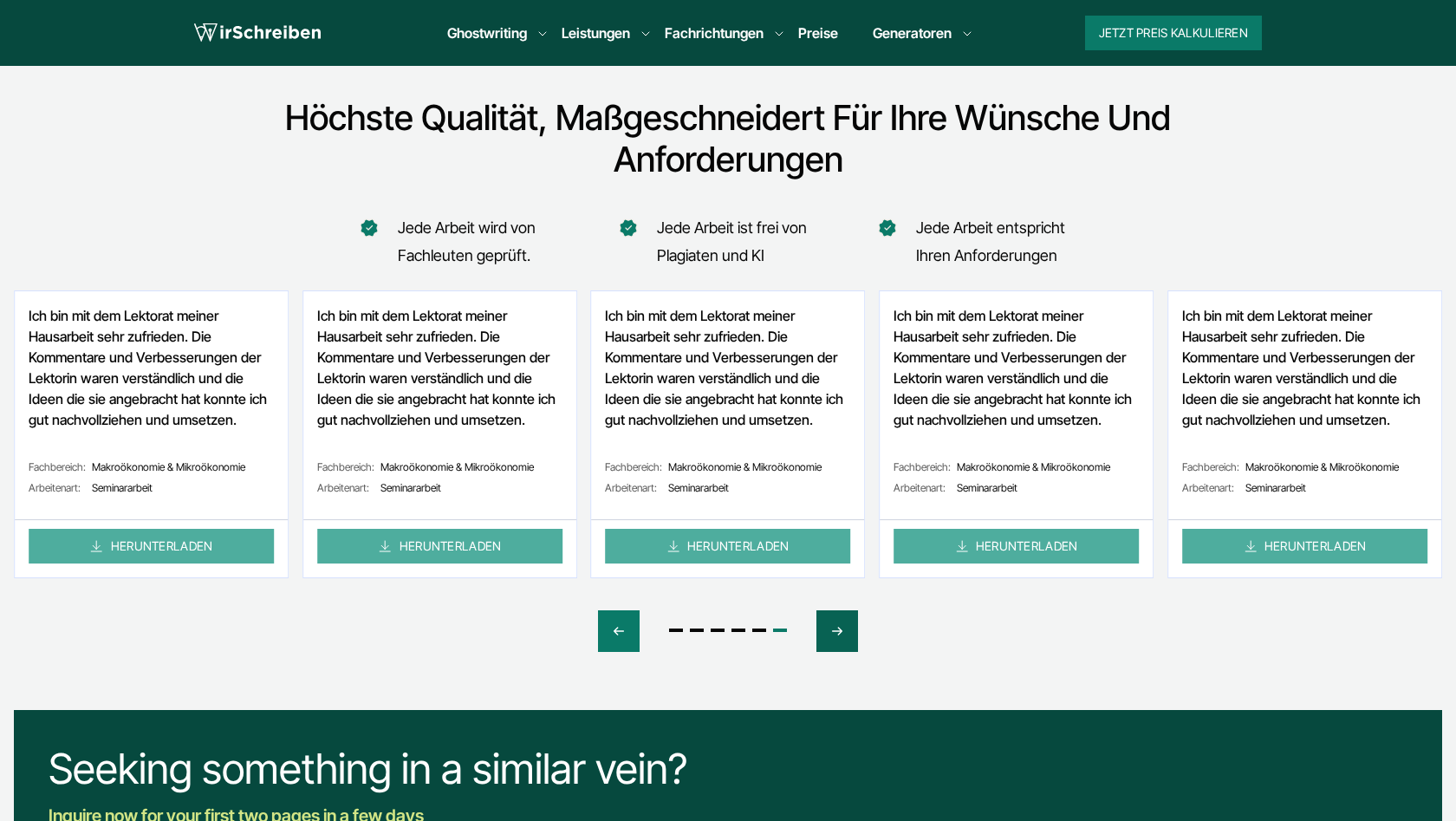 click at bounding box center [837, 631] 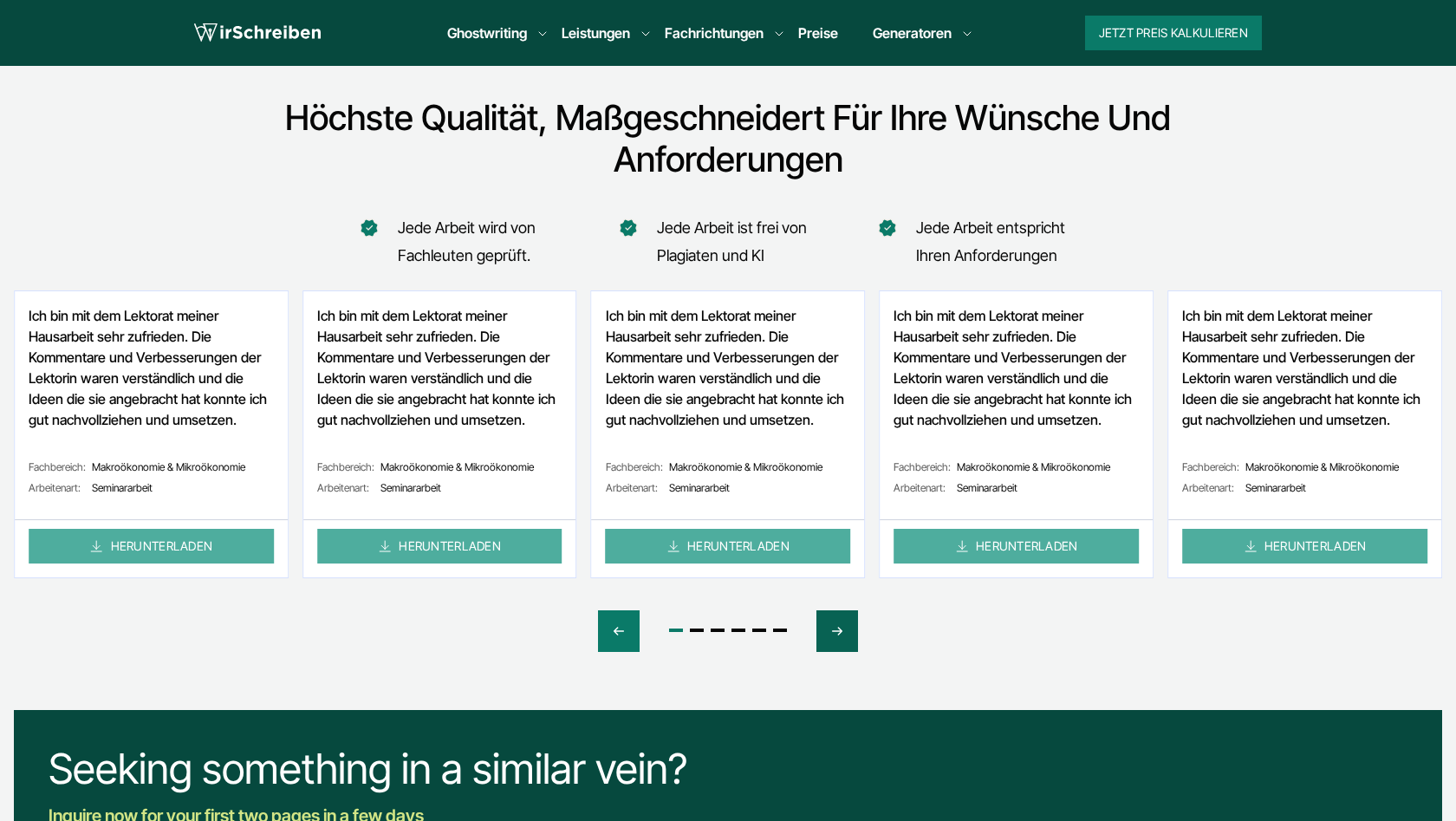 click at bounding box center [837, 631] 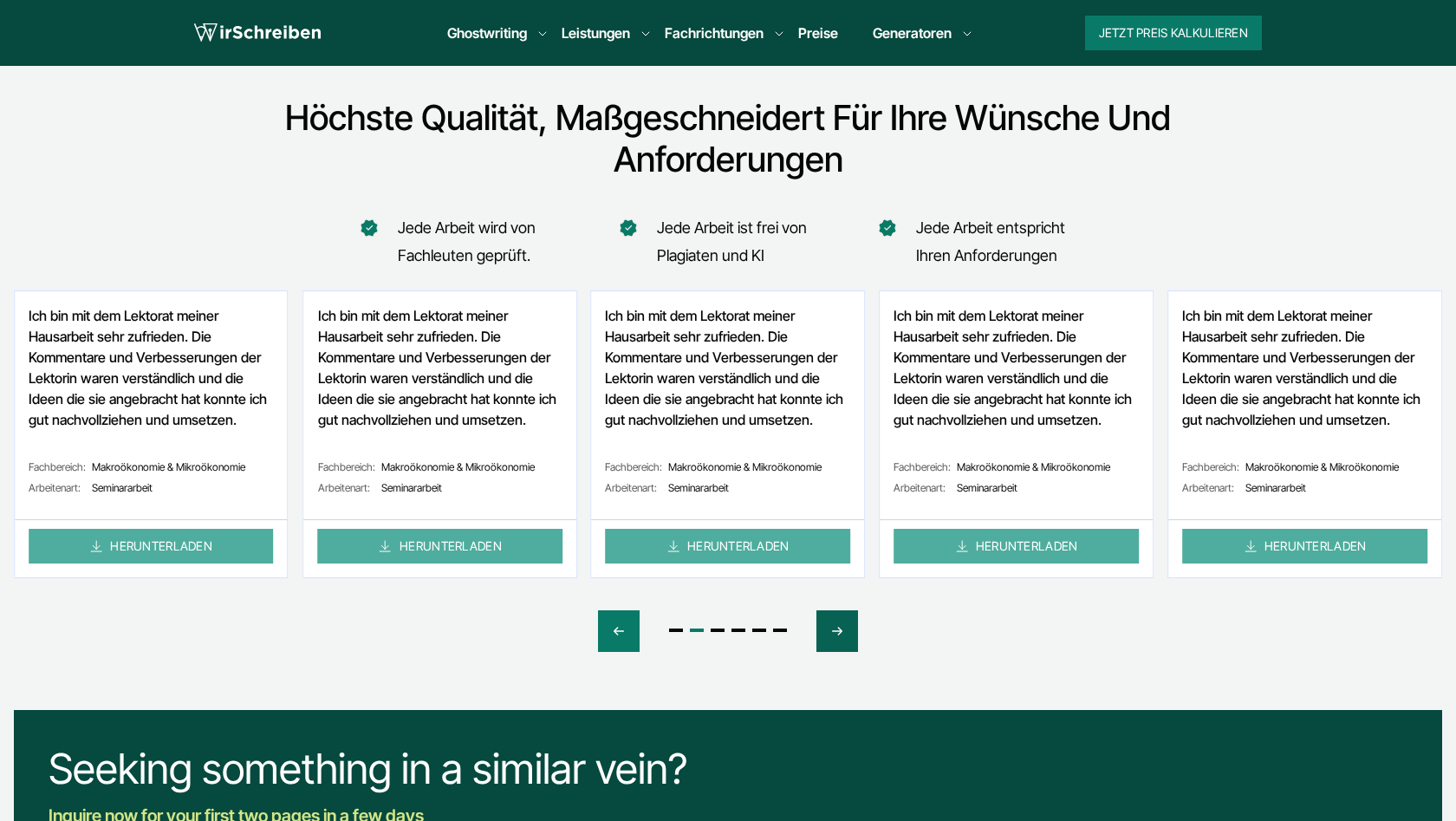 click at bounding box center [837, 631] 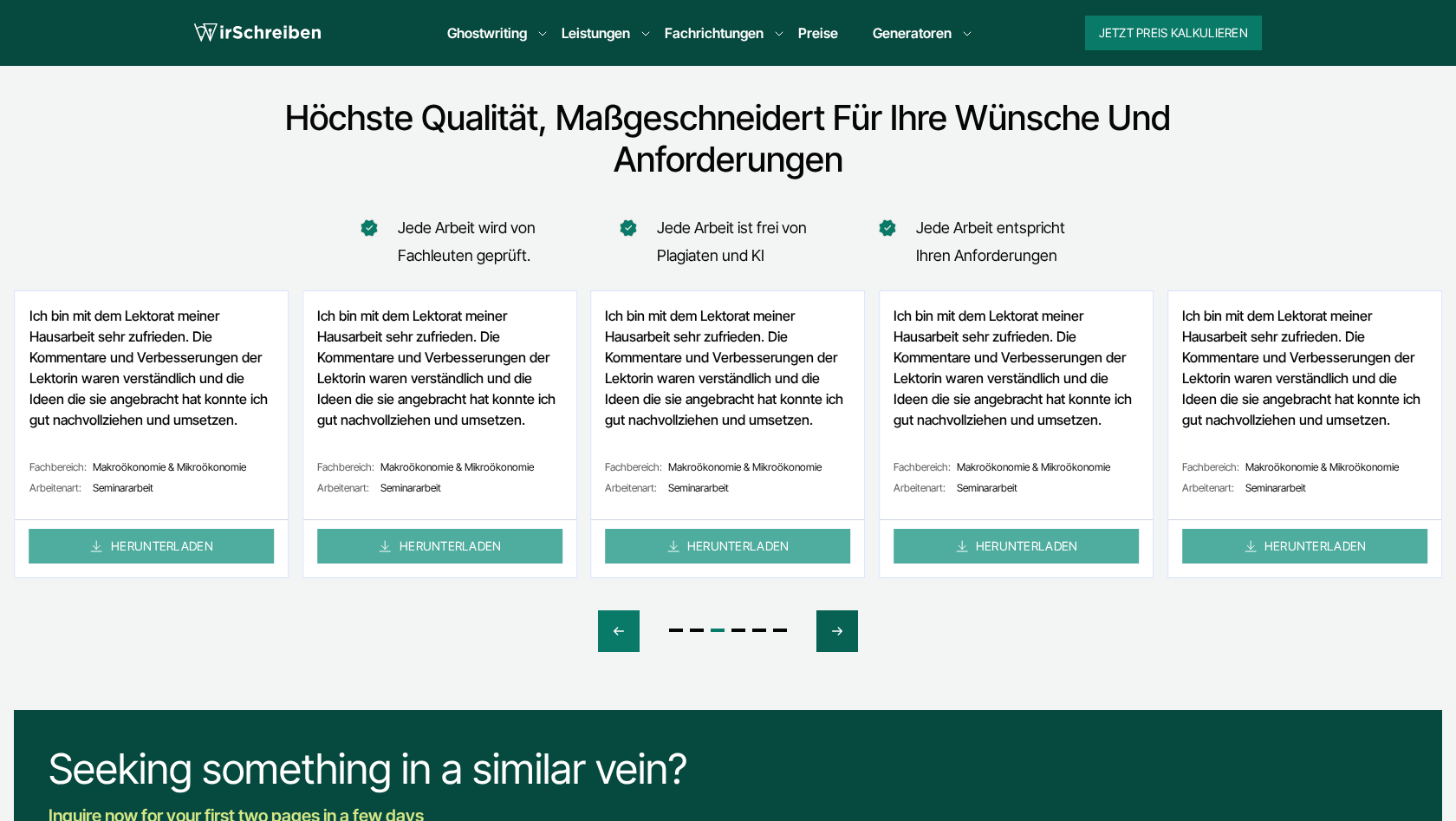 click at bounding box center [837, 631] 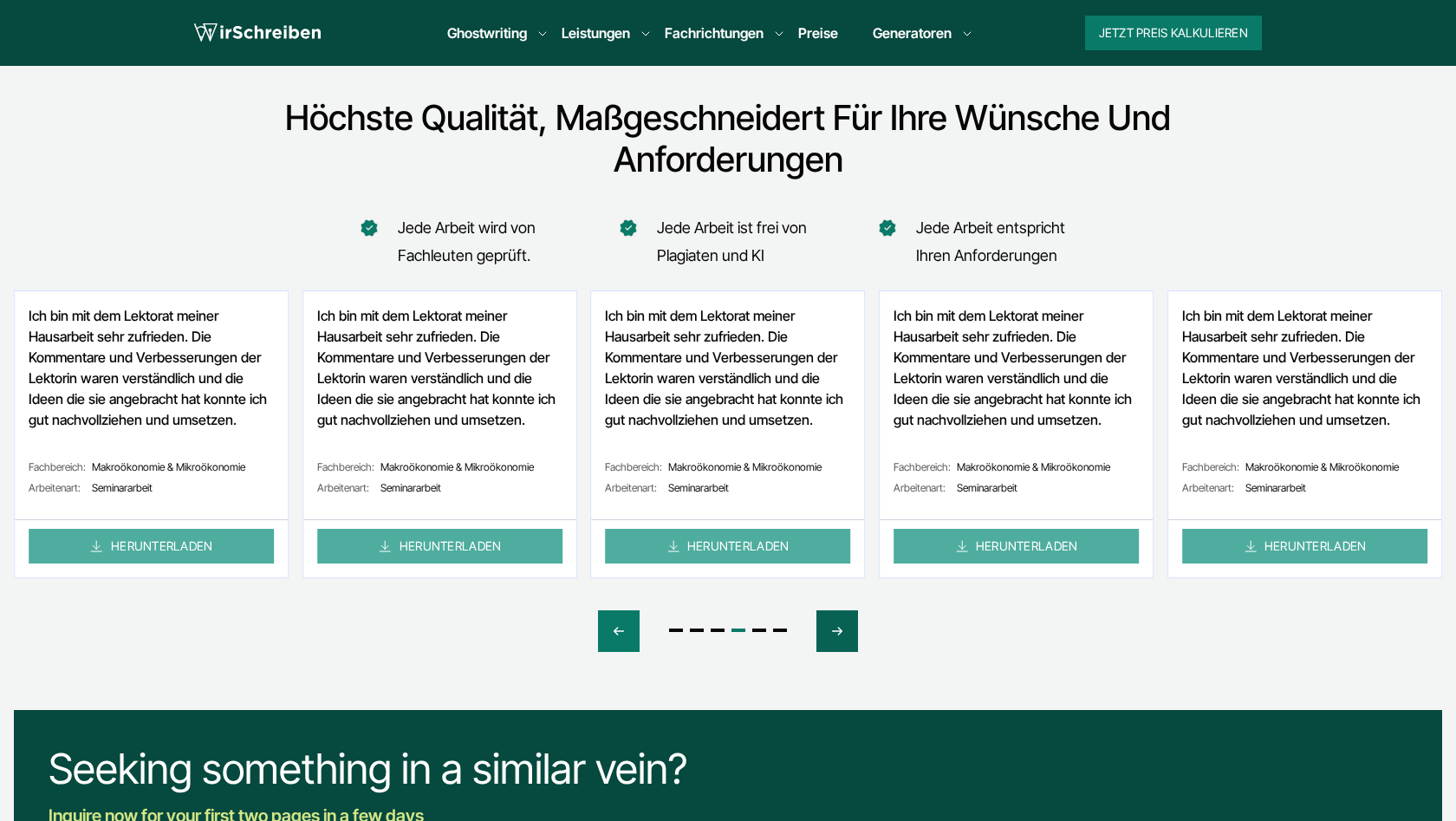 click at bounding box center [837, 631] 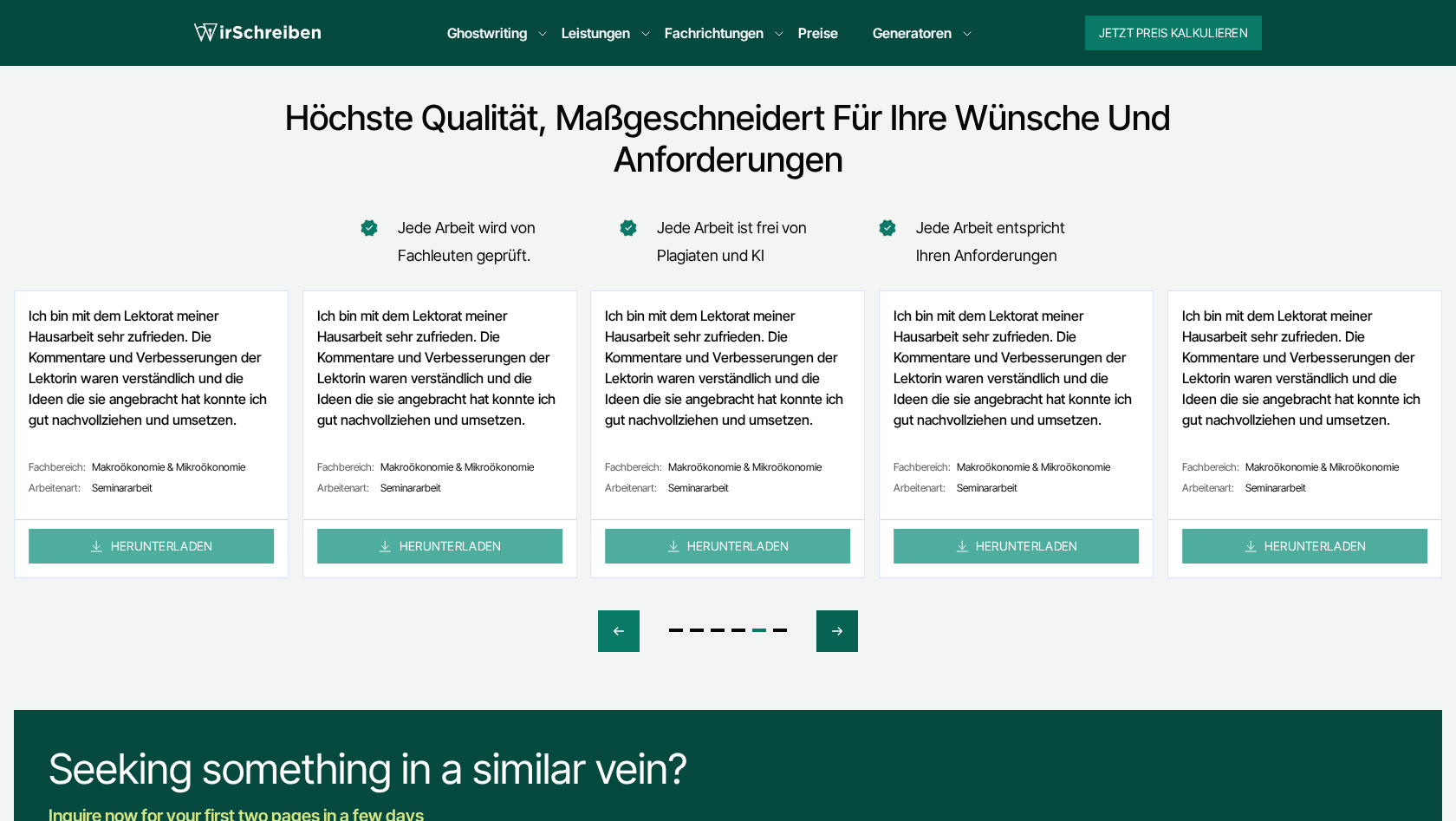 click at bounding box center [837, 631] 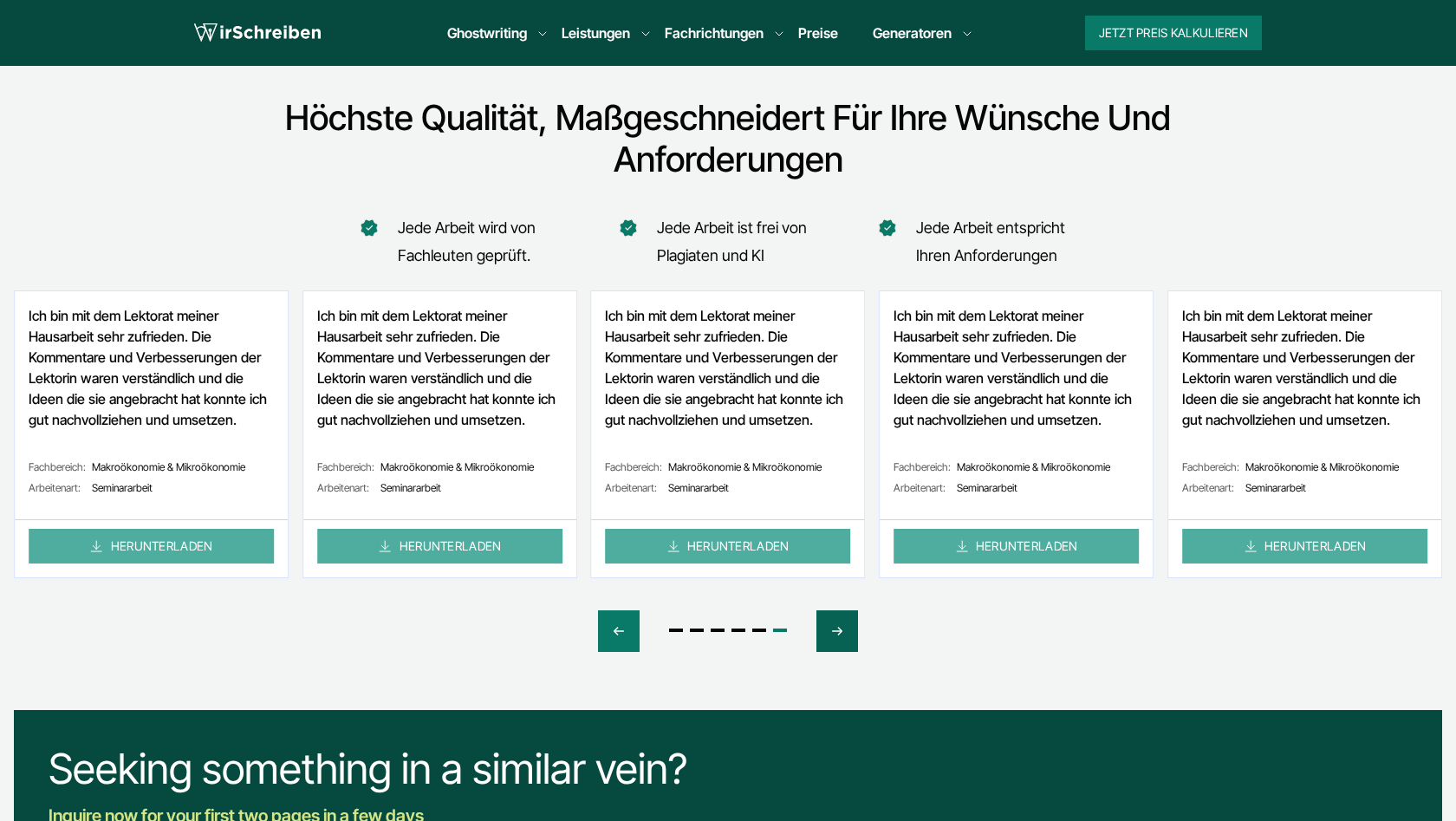 click at bounding box center (837, 631) 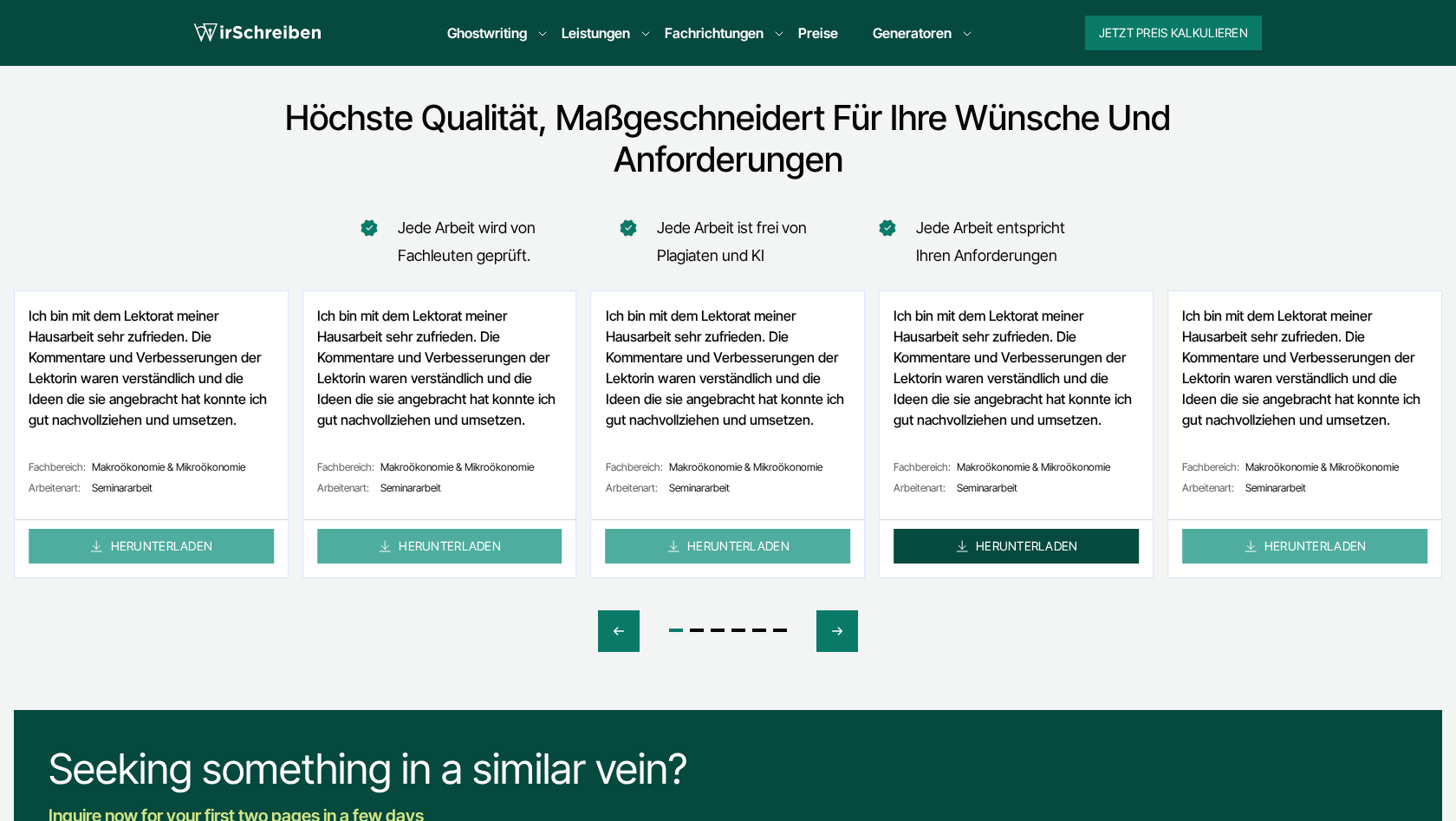 click on "HERUNTERLADEN" at bounding box center [1016, 546] 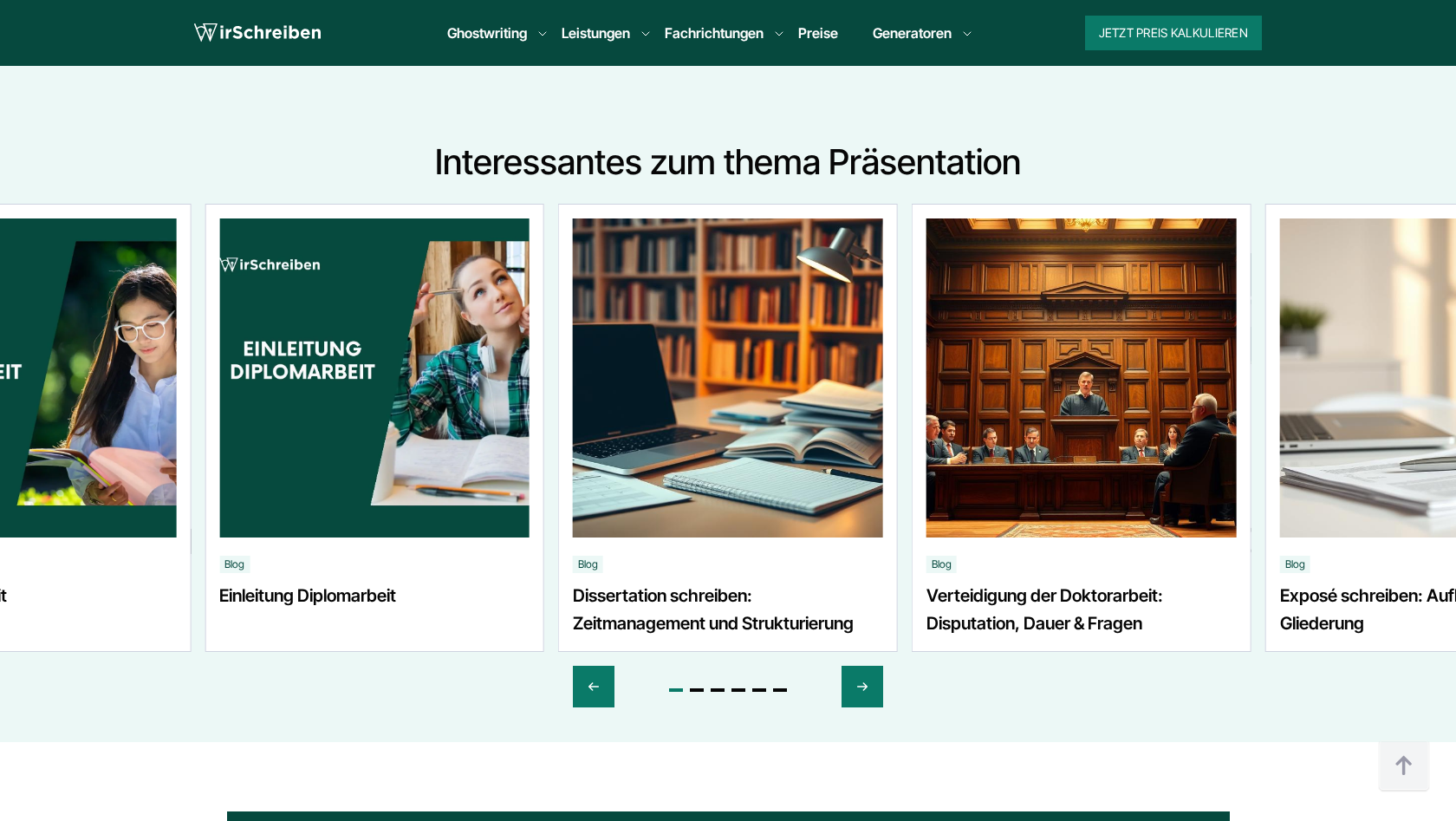 scroll, scrollTop: 1603, scrollLeft: 0, axis: vertical 